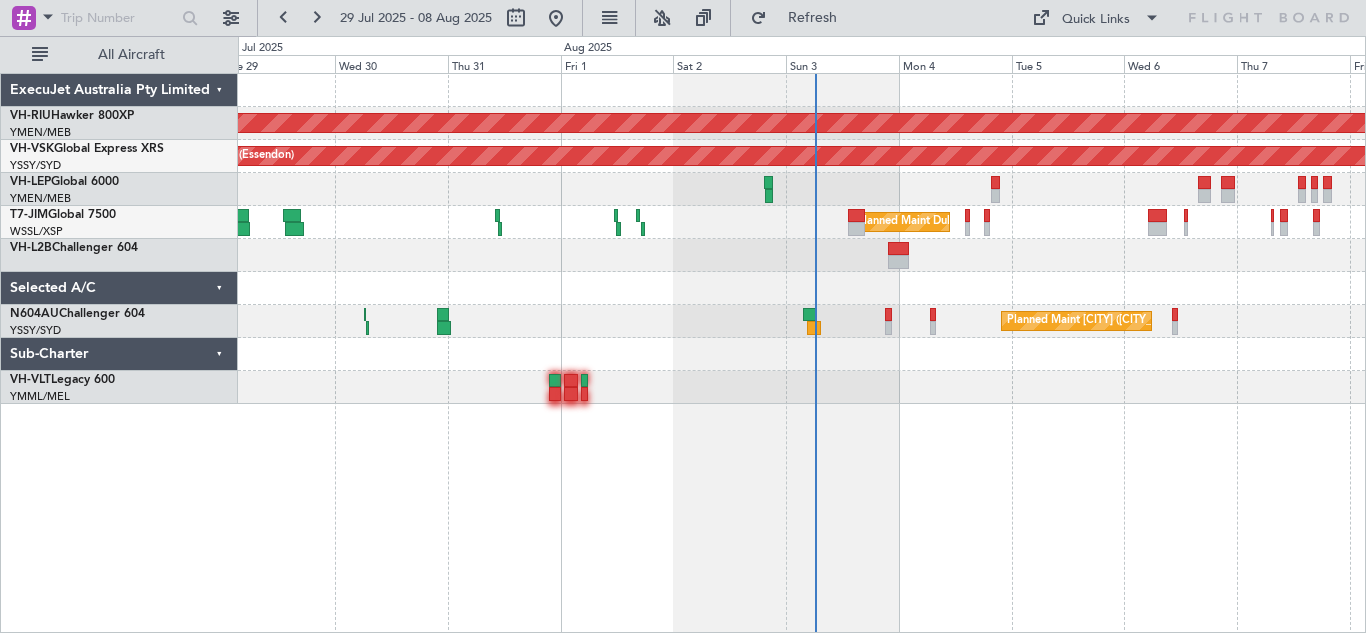 scroll, scrollTop: 0, scrollLeft: 0, axis: both 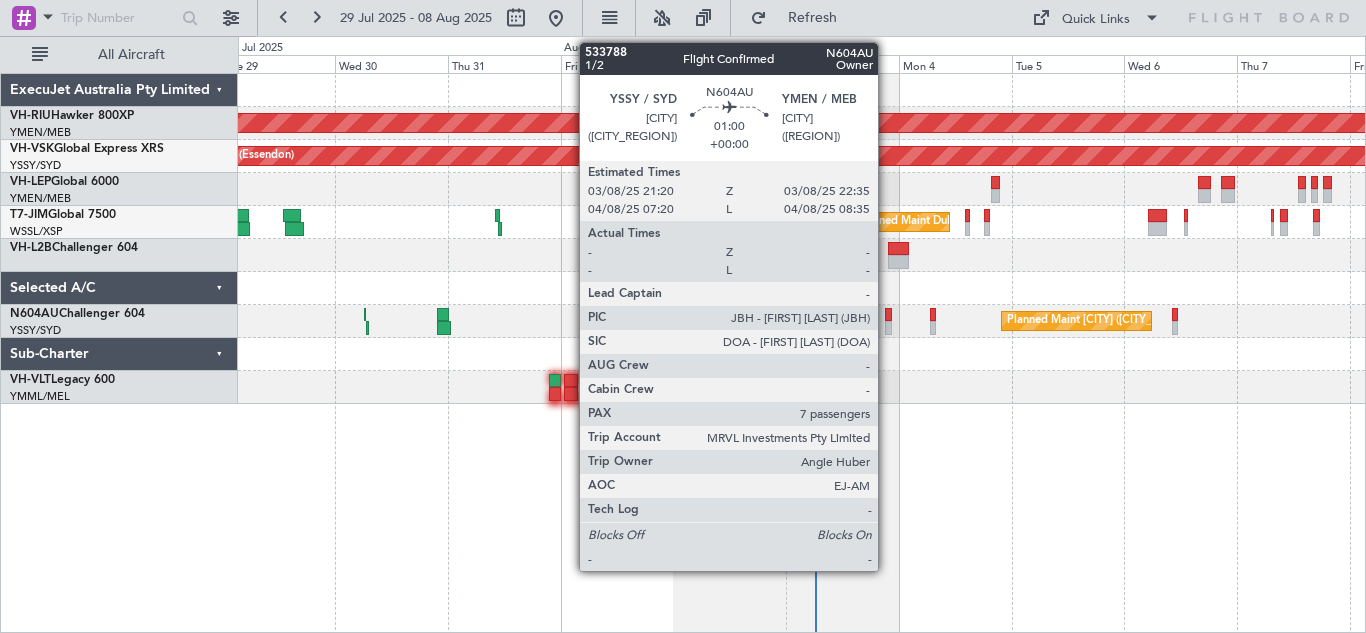 click 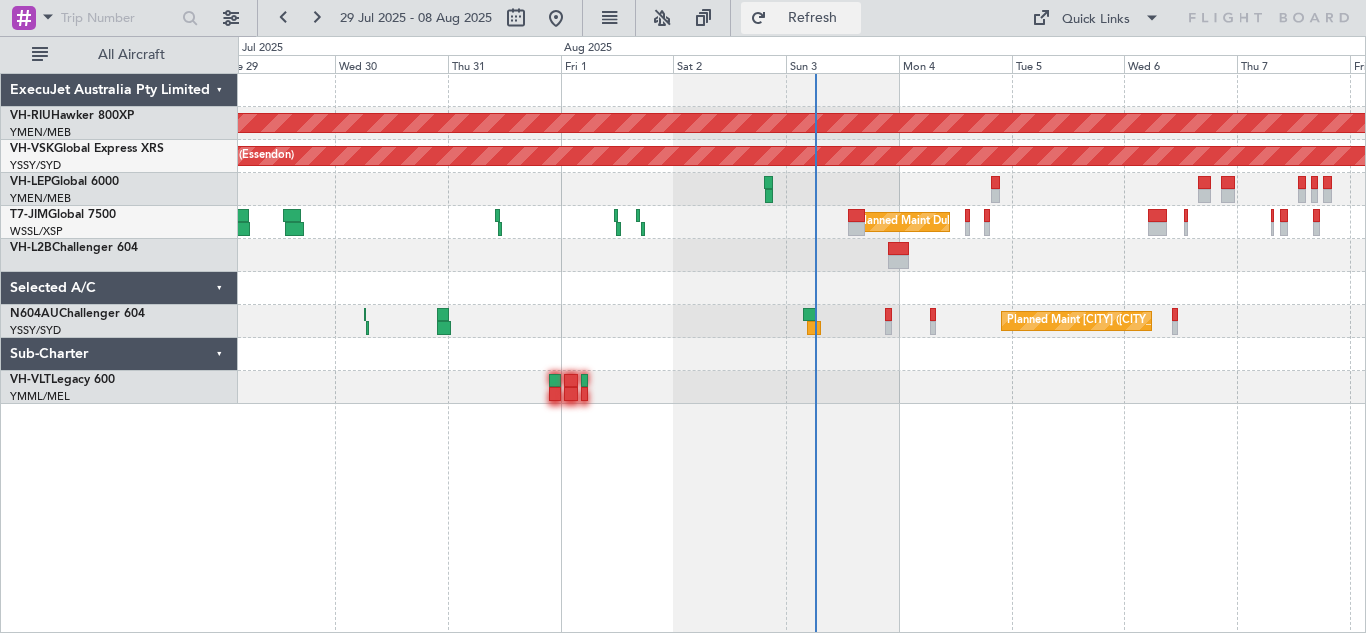 click on "Refresh" 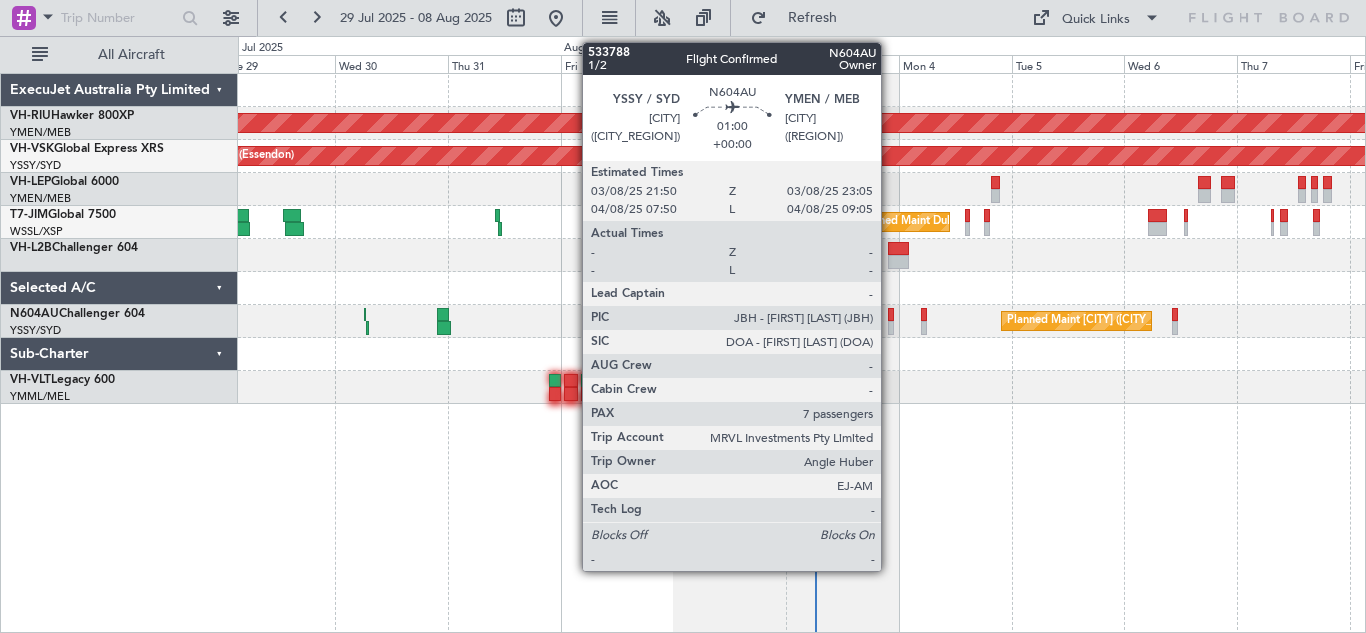 click 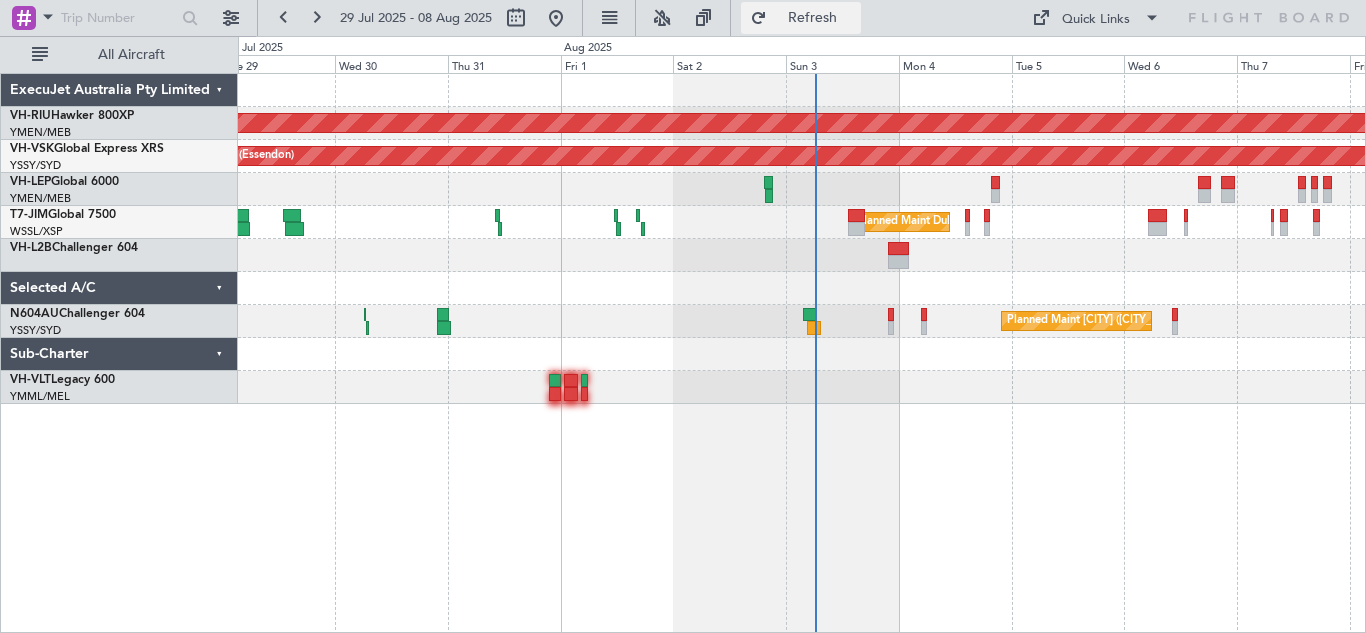 click on "Refresh" 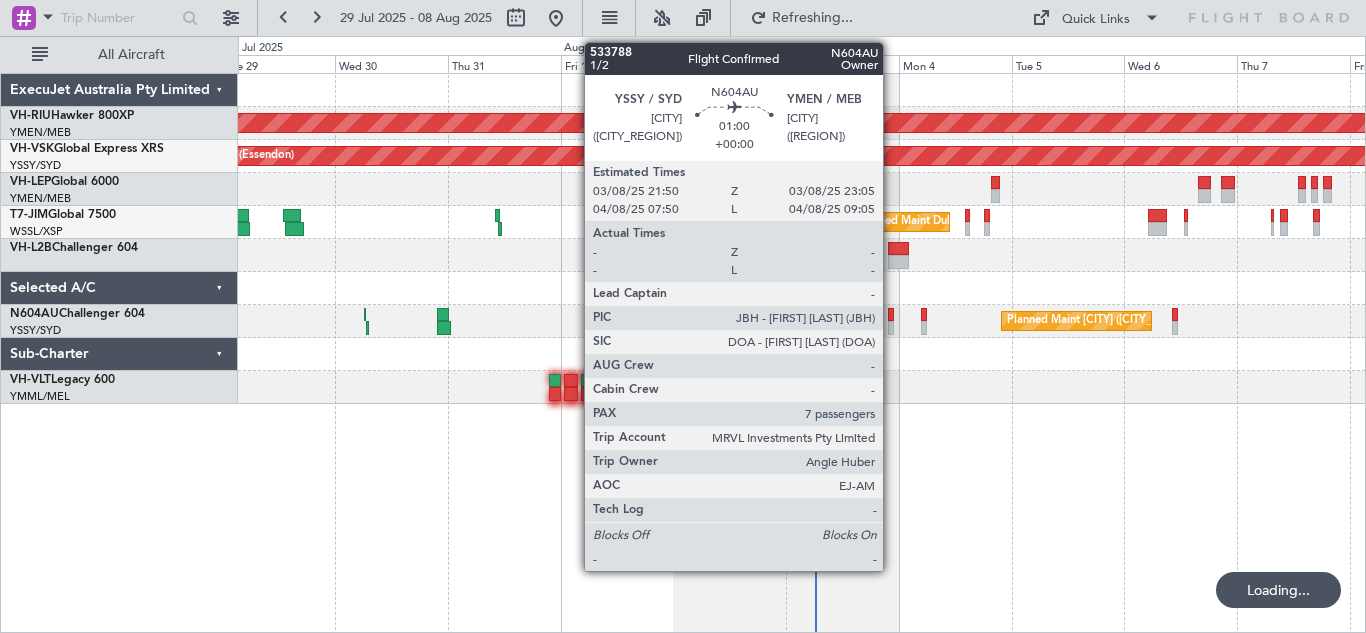 click 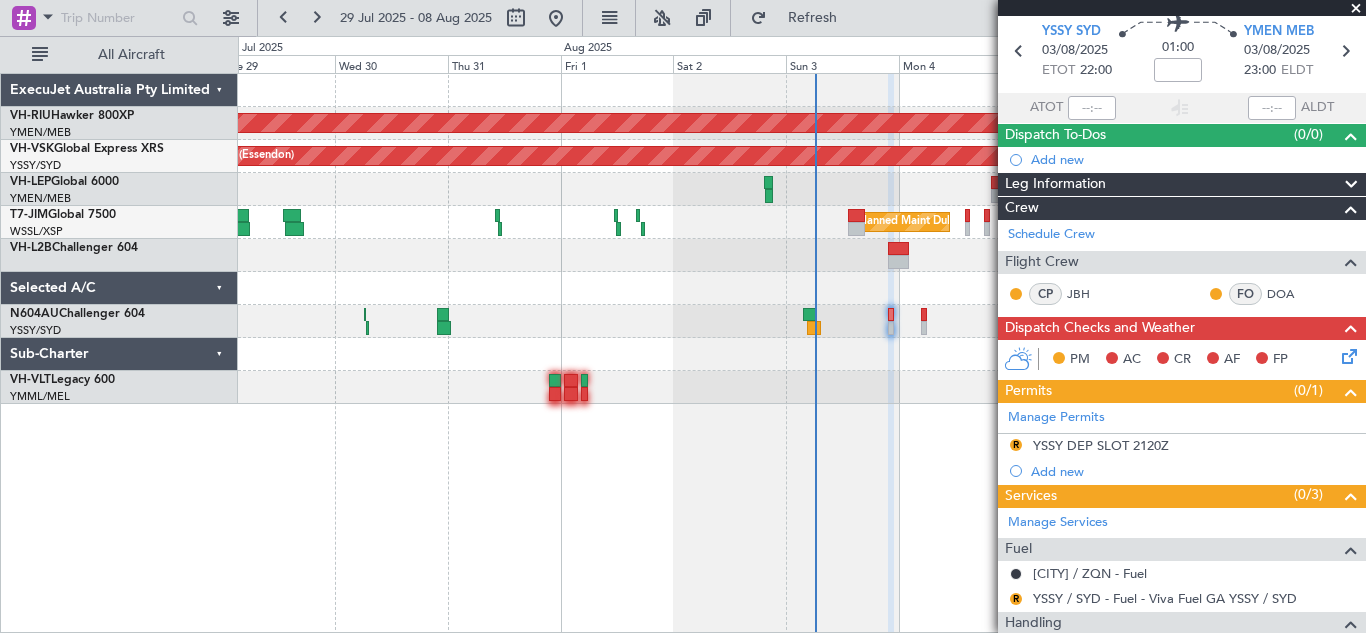 scroll, scrollTop: 74, scrollLeft: 0, axis: vertical 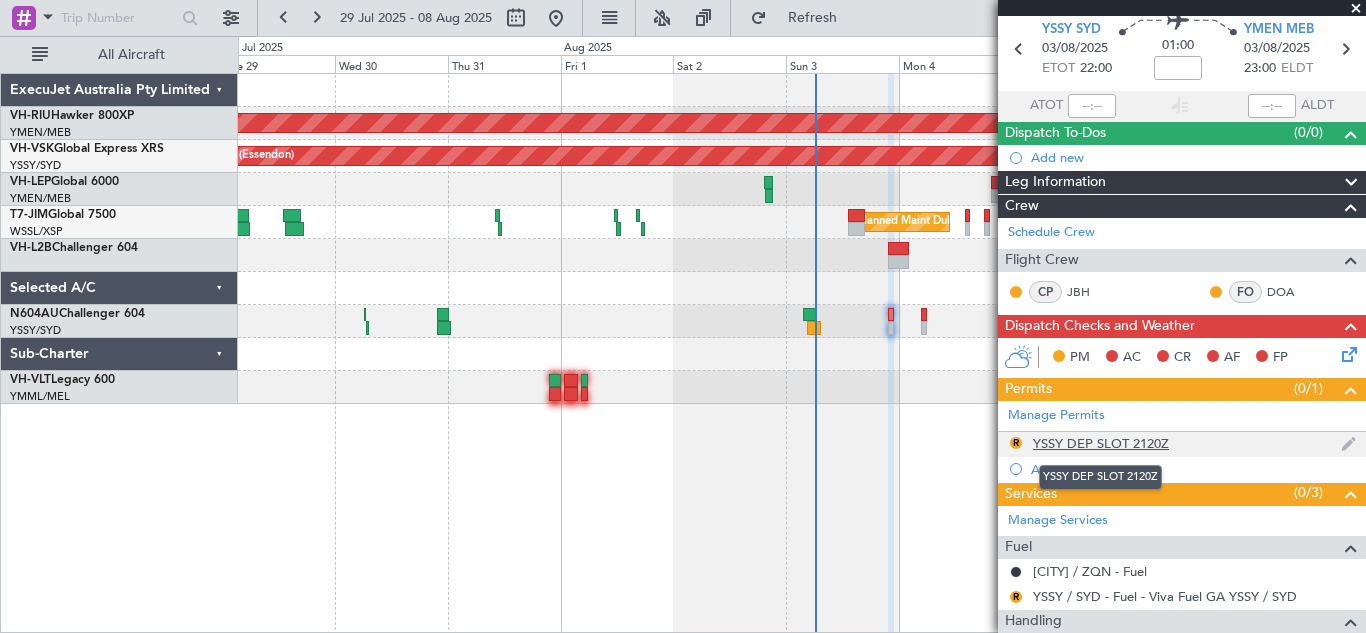 click on "YSSY DEP SLOT 2120Z" at bounding box center (1101, 443) 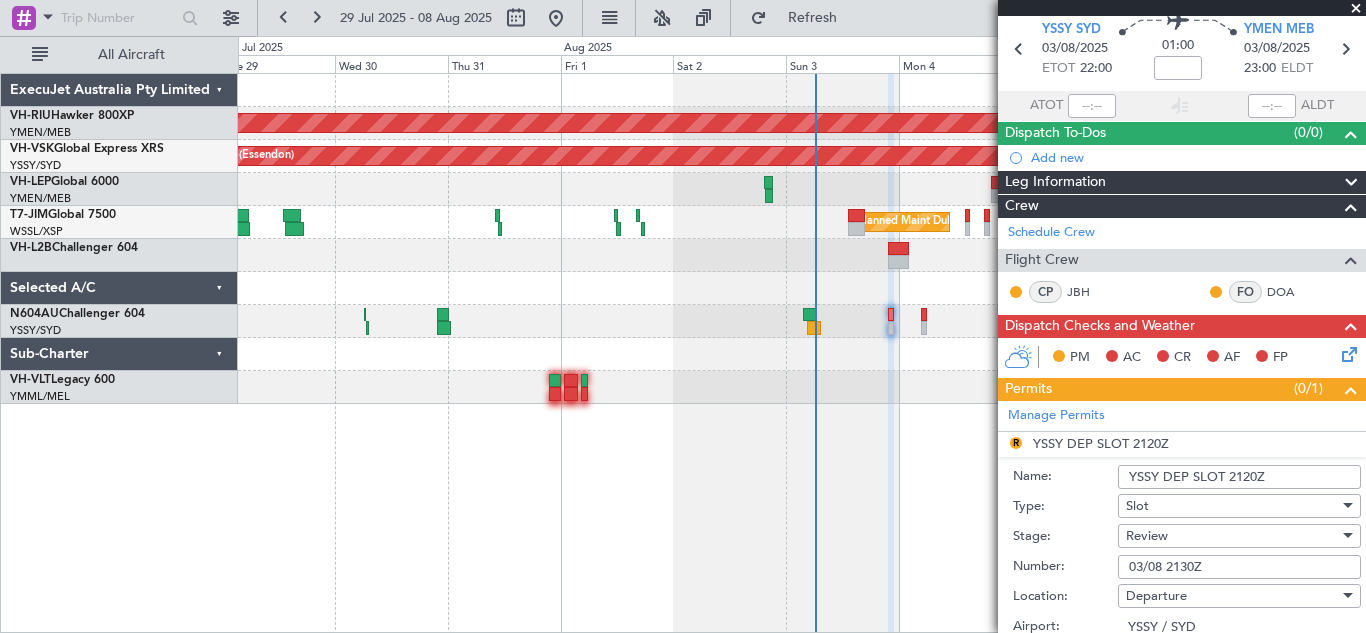 click on "YSSY DEP SLOT 2120Z" at bounding box center [1239, 477] 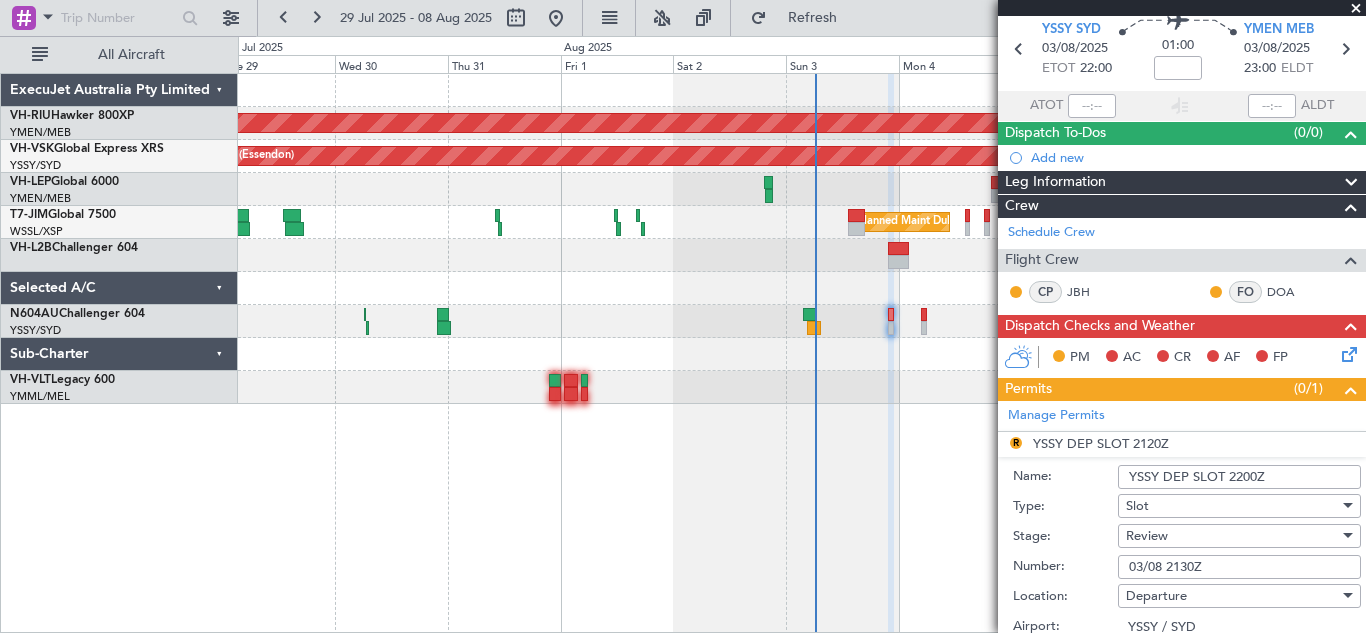 type on "YSSY DEP SLOT 2200Z" 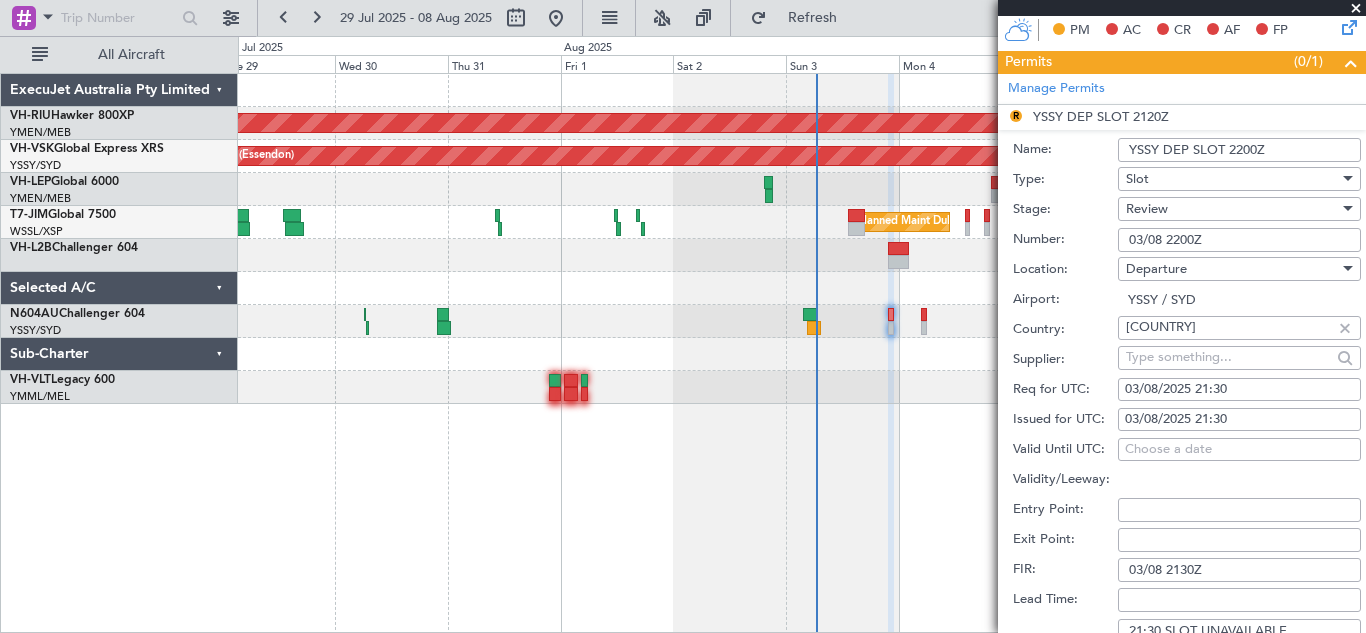 scroll, scrollTop: 407, scrollLeft: 0, axis: vertical 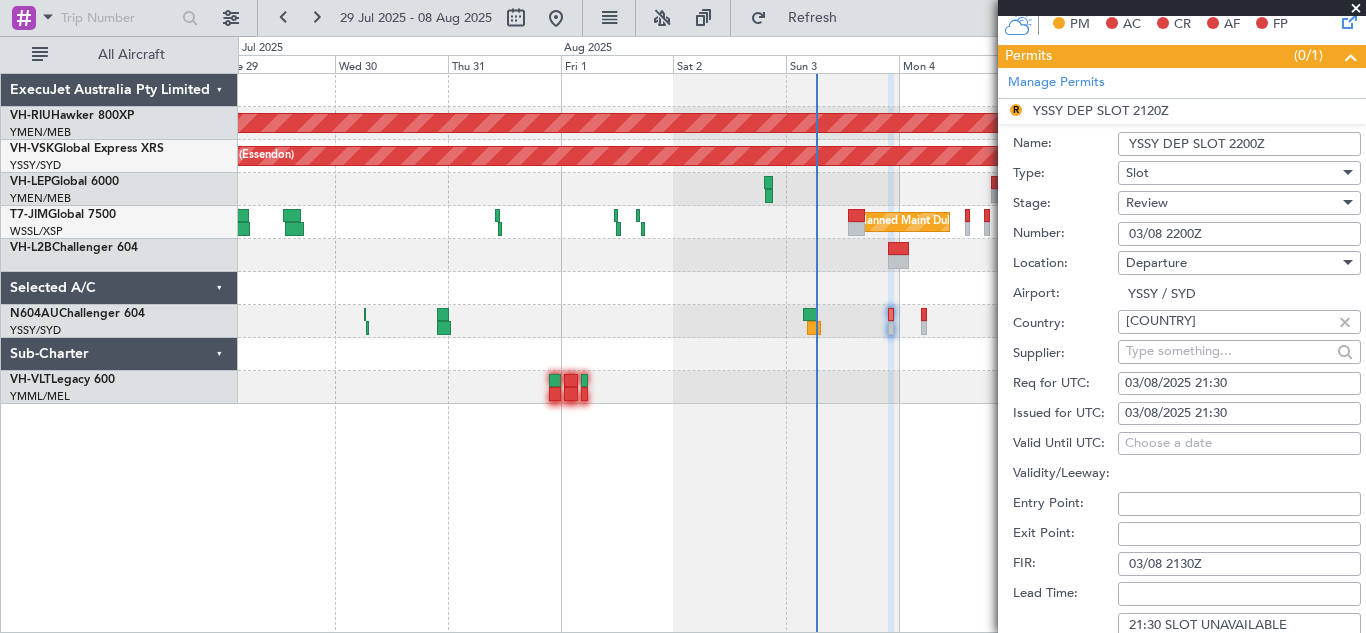 type on "03/08 2200Z" 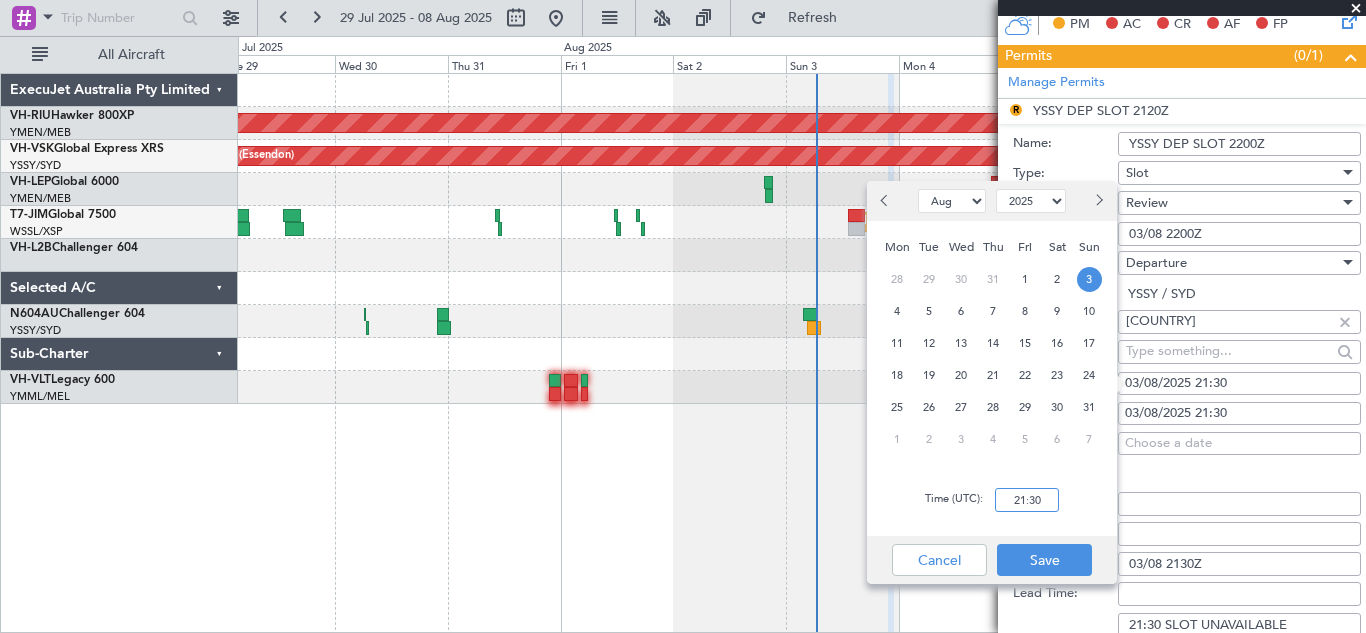 click on "21:30" at bounding box center (1027, 500) 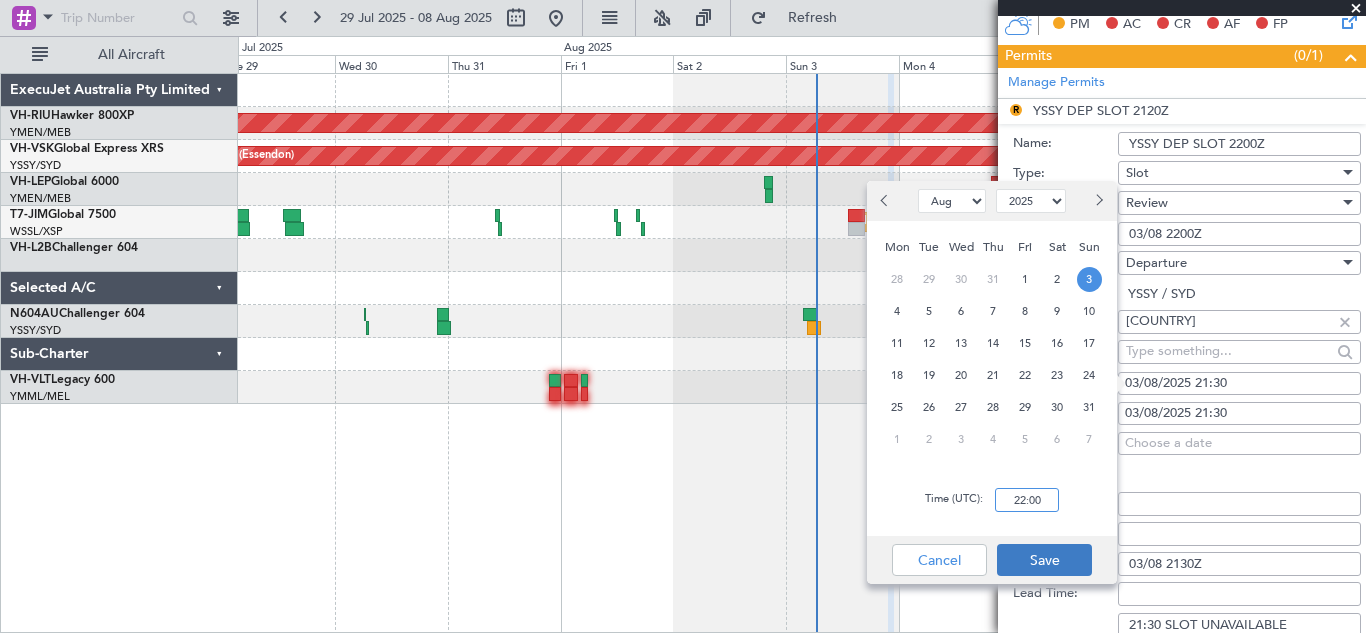 type on "22:00" 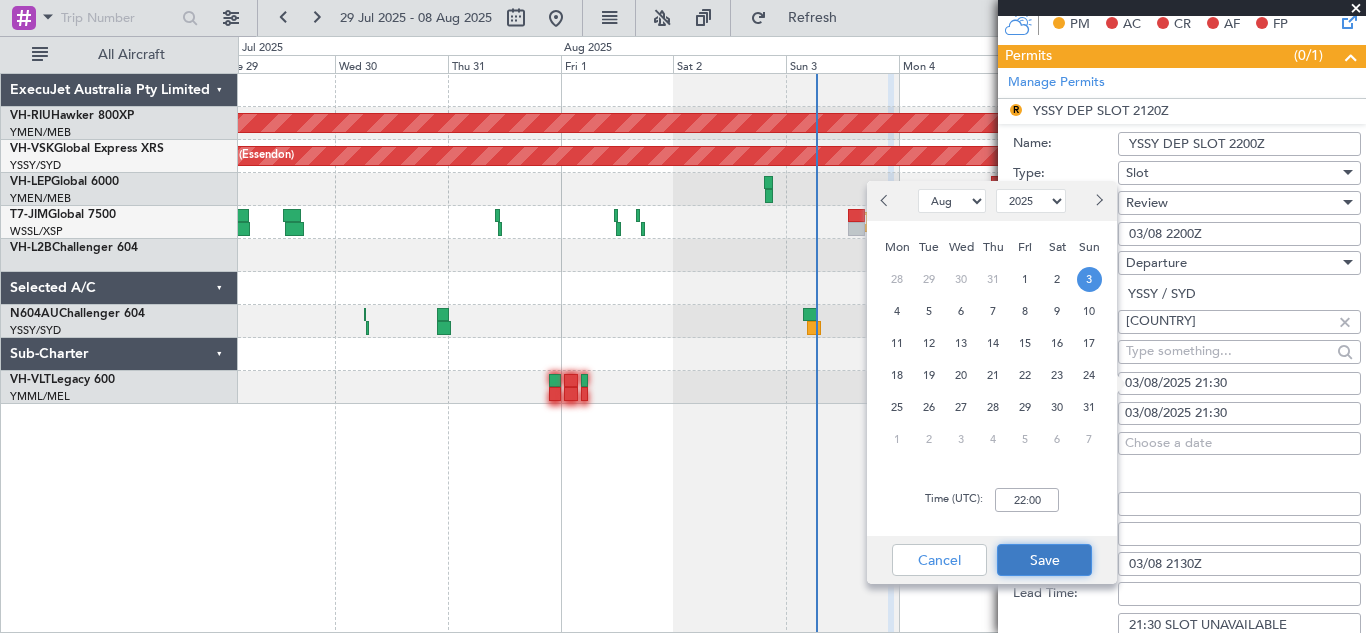 click on "Save" at bounding box center (1044, 560) 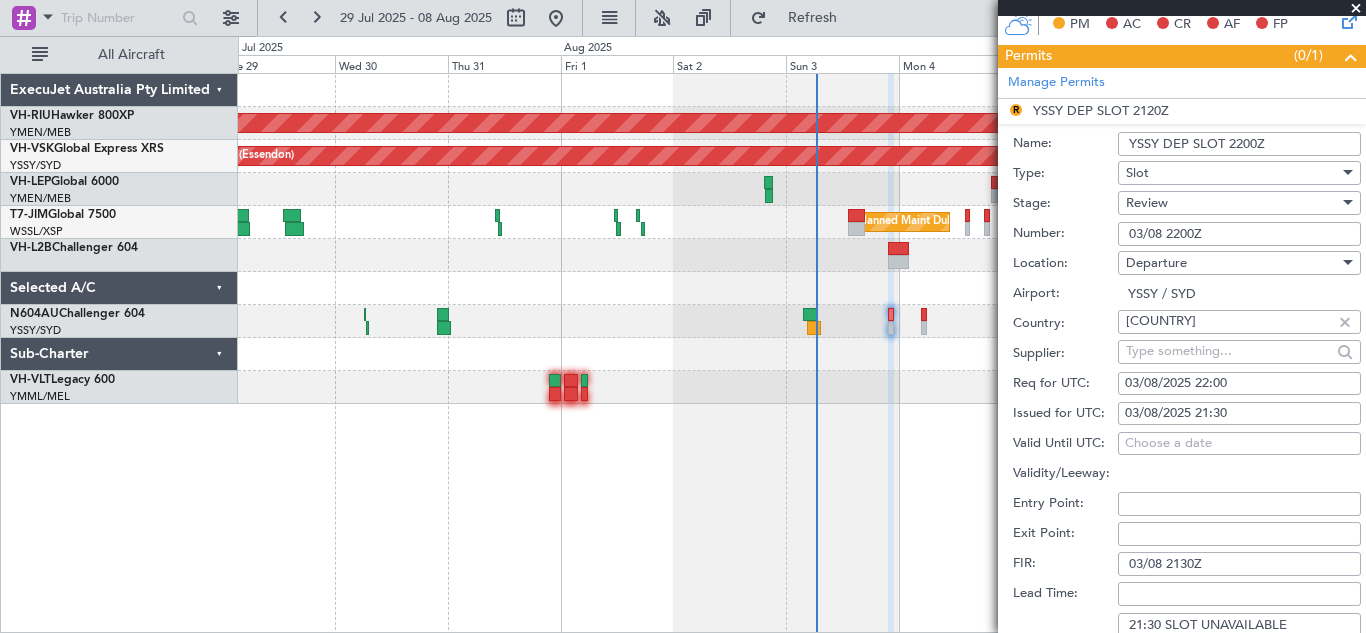 click on "03/08/2025 21:30" at bounding box center (1239, 414) 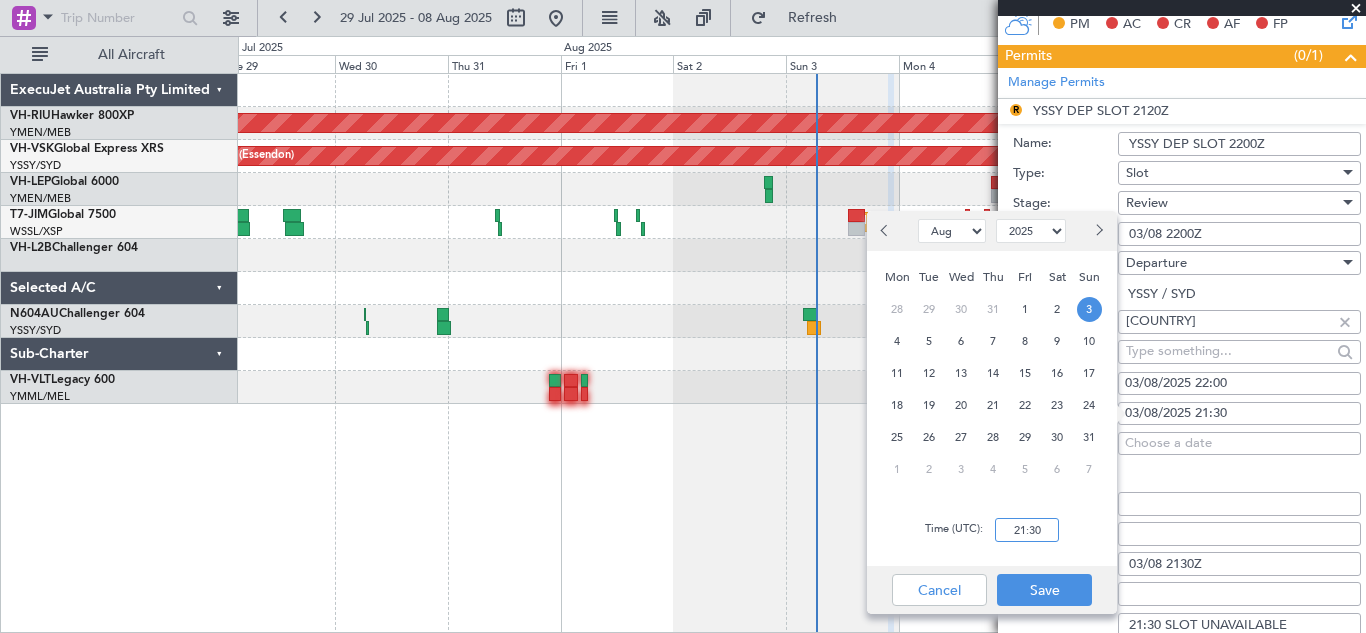 click on "21:30" at bounding box center (1027, 530) 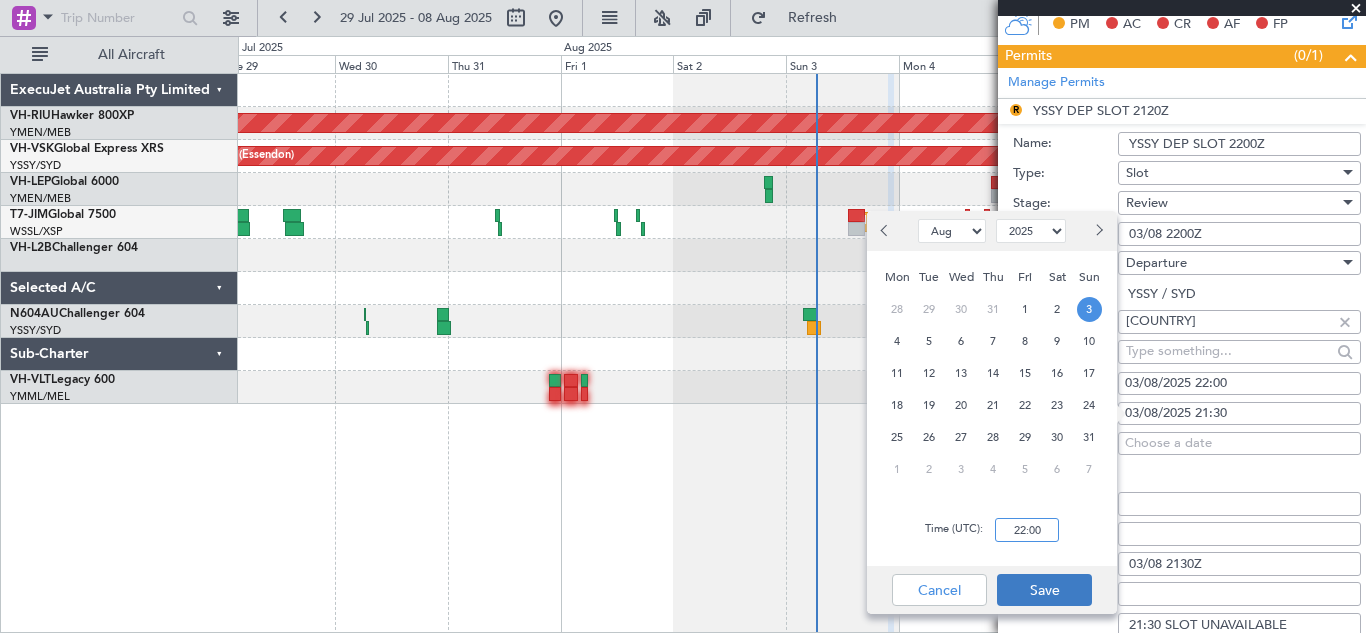 type on "22:00" 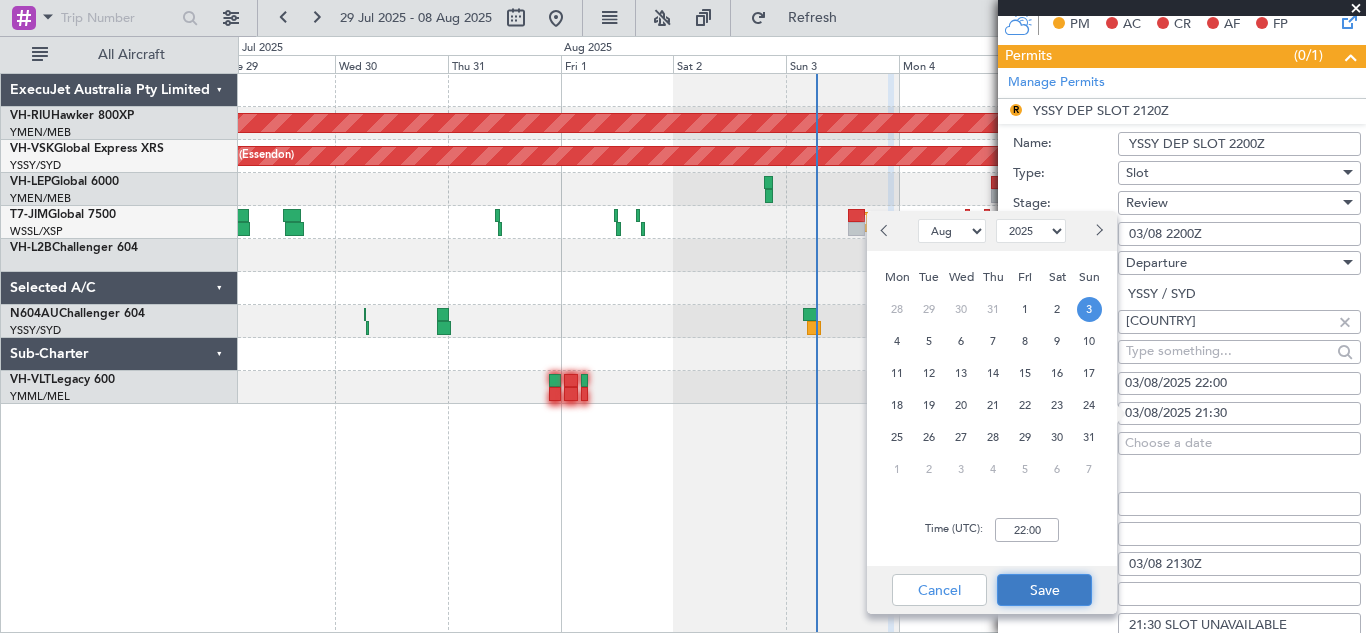 click on "Save" at bounding box center [1044, 590] 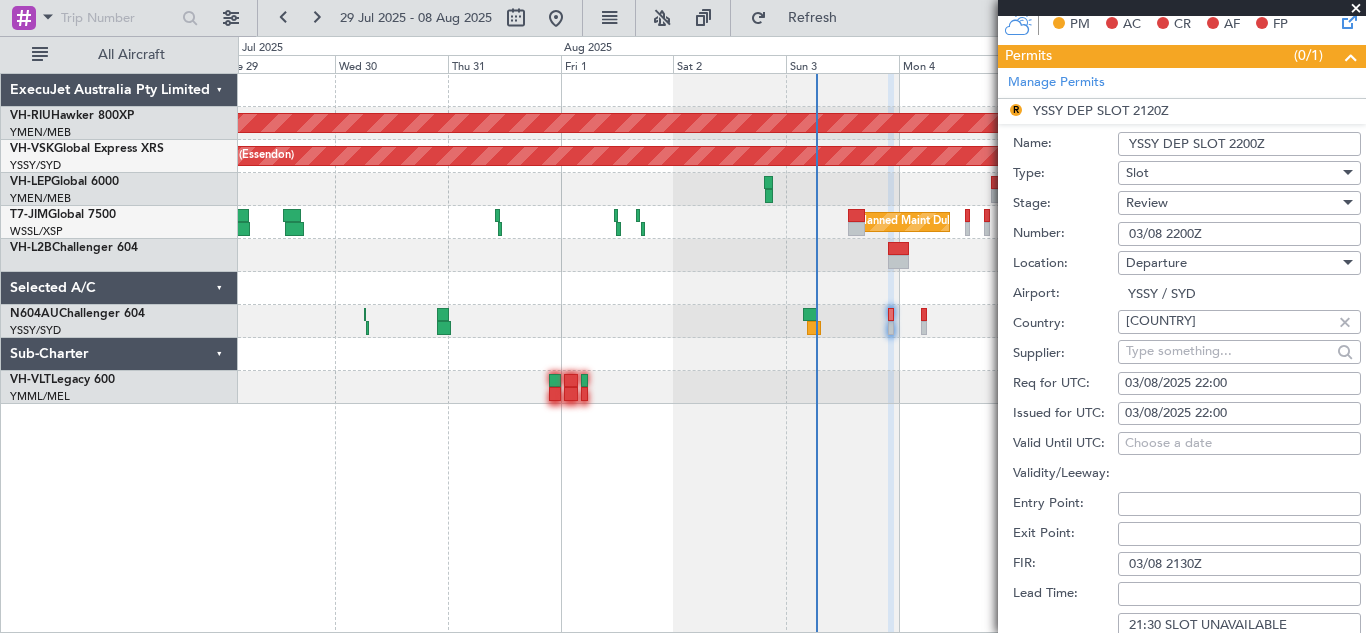 click on "03/08 2130Z" at bounding box center [1239, 564] 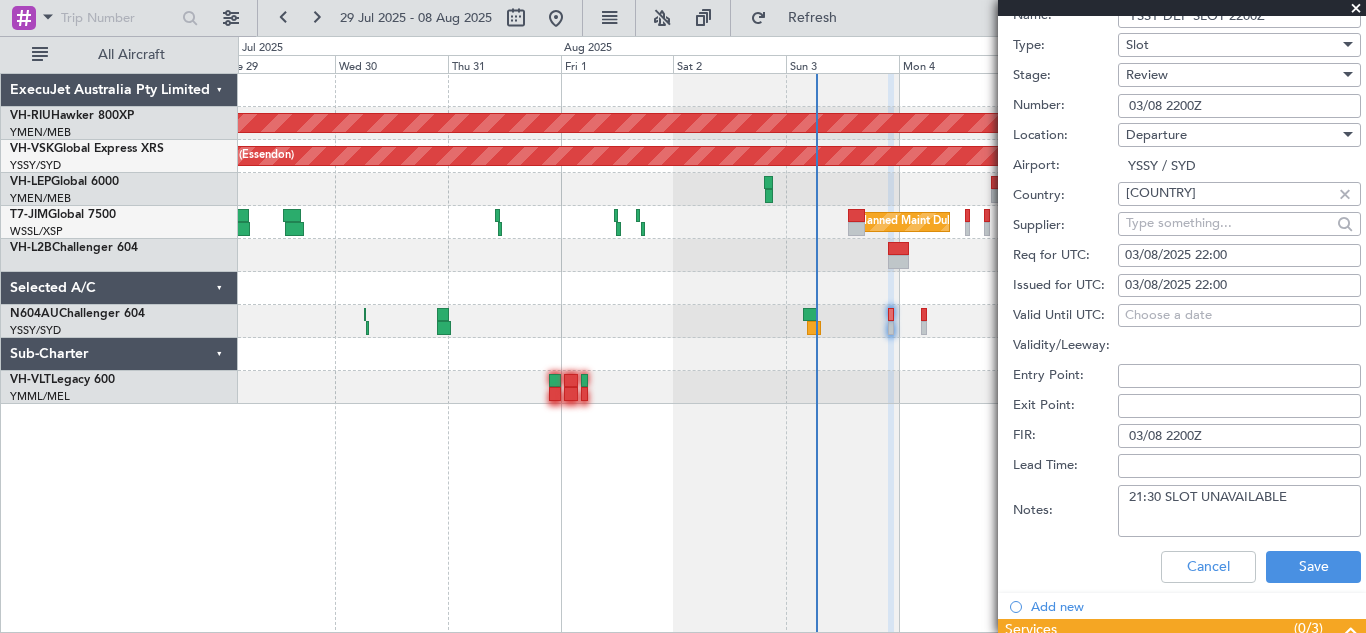 scroll, scrollTop: 579, scrollLeft: 0, axis: vertical 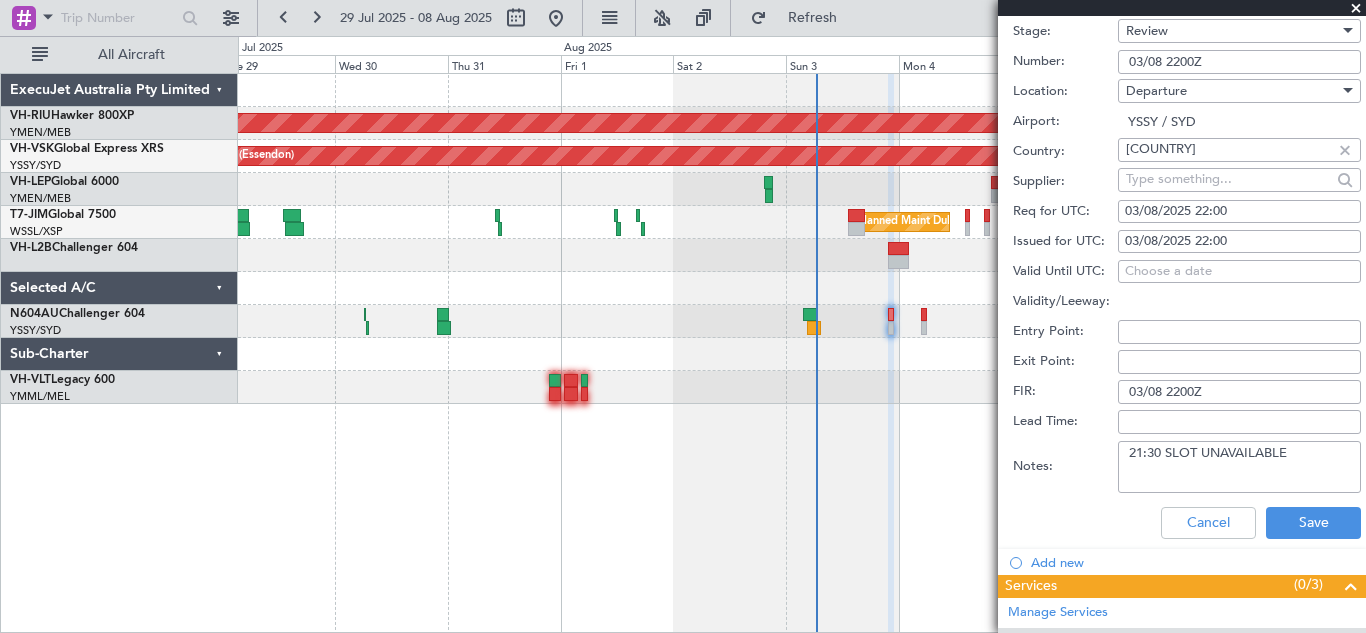 type on "03/08 2200Z" 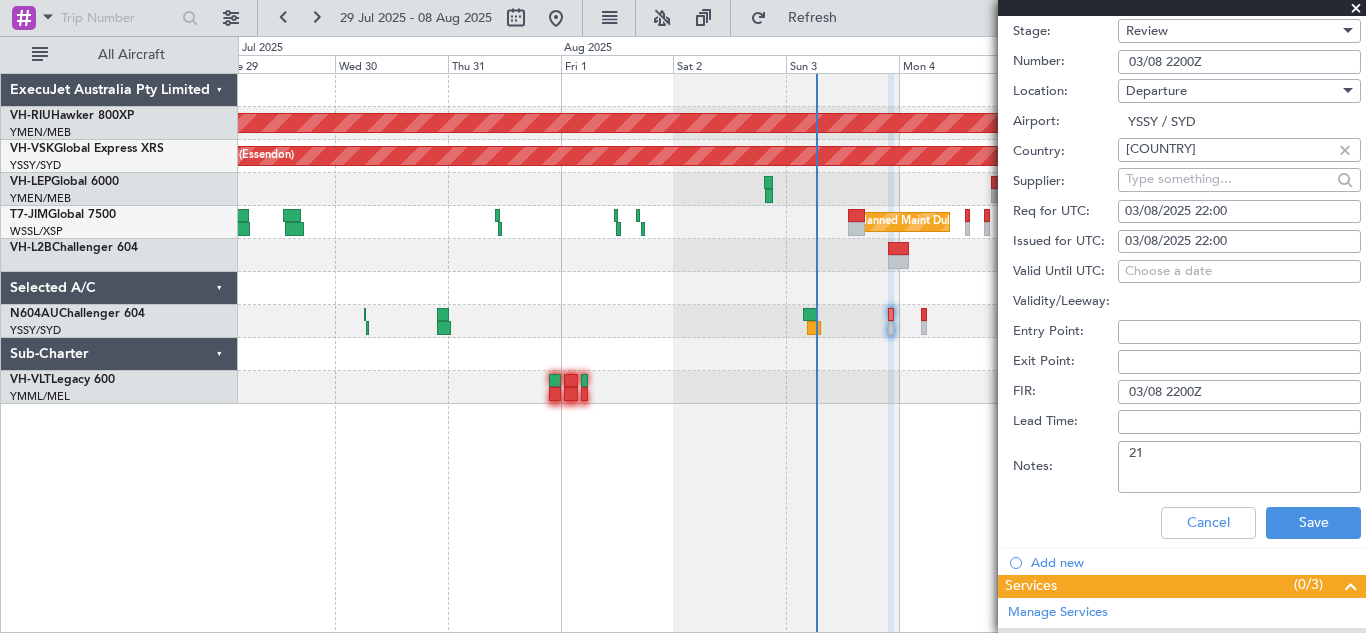 type on "2" 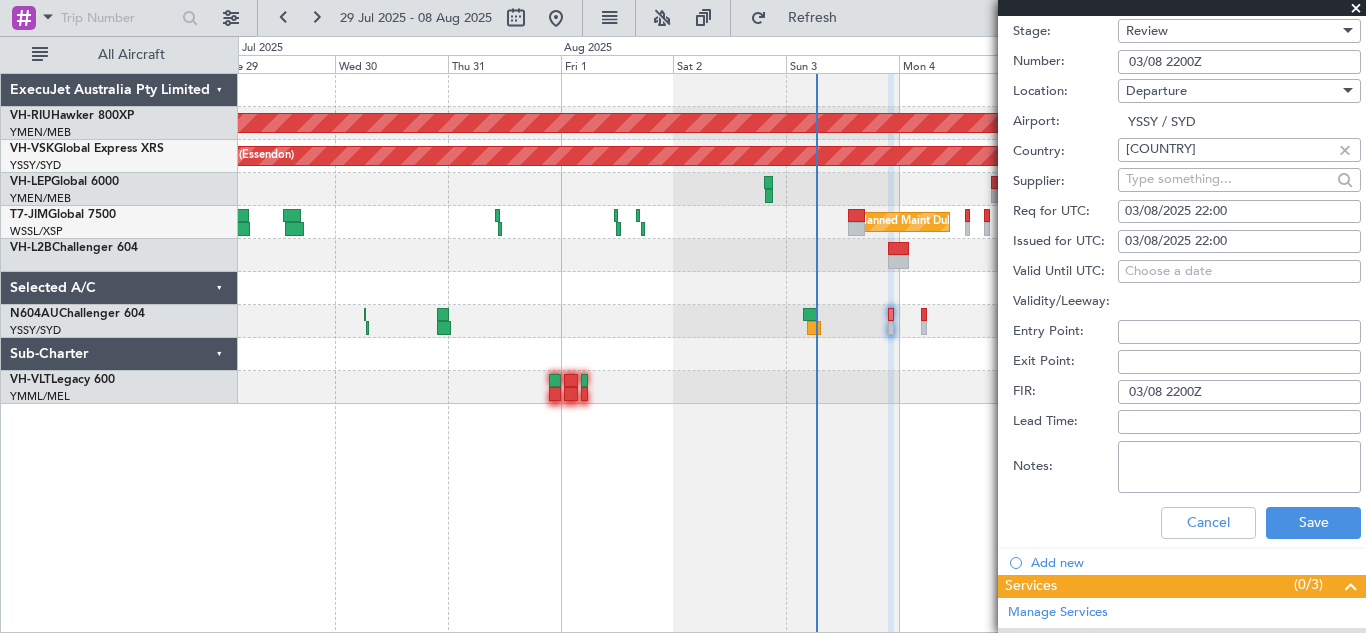 type 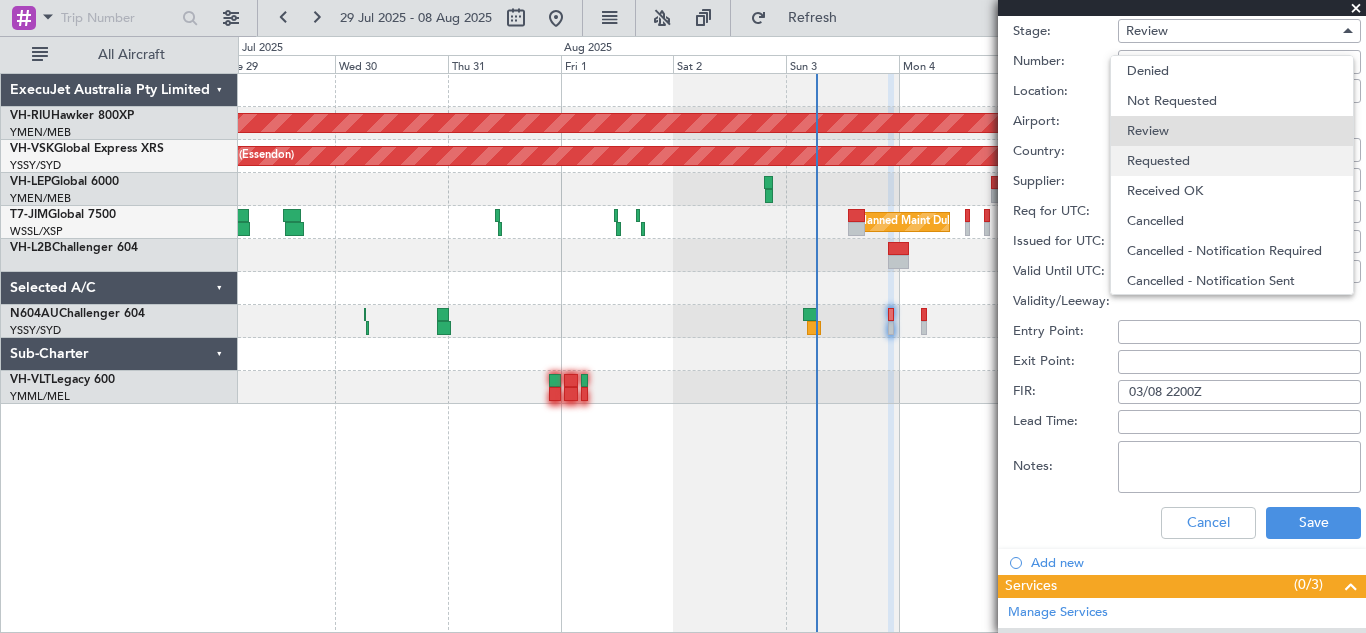 click on "Requested" at bounding box center [1232, 161] 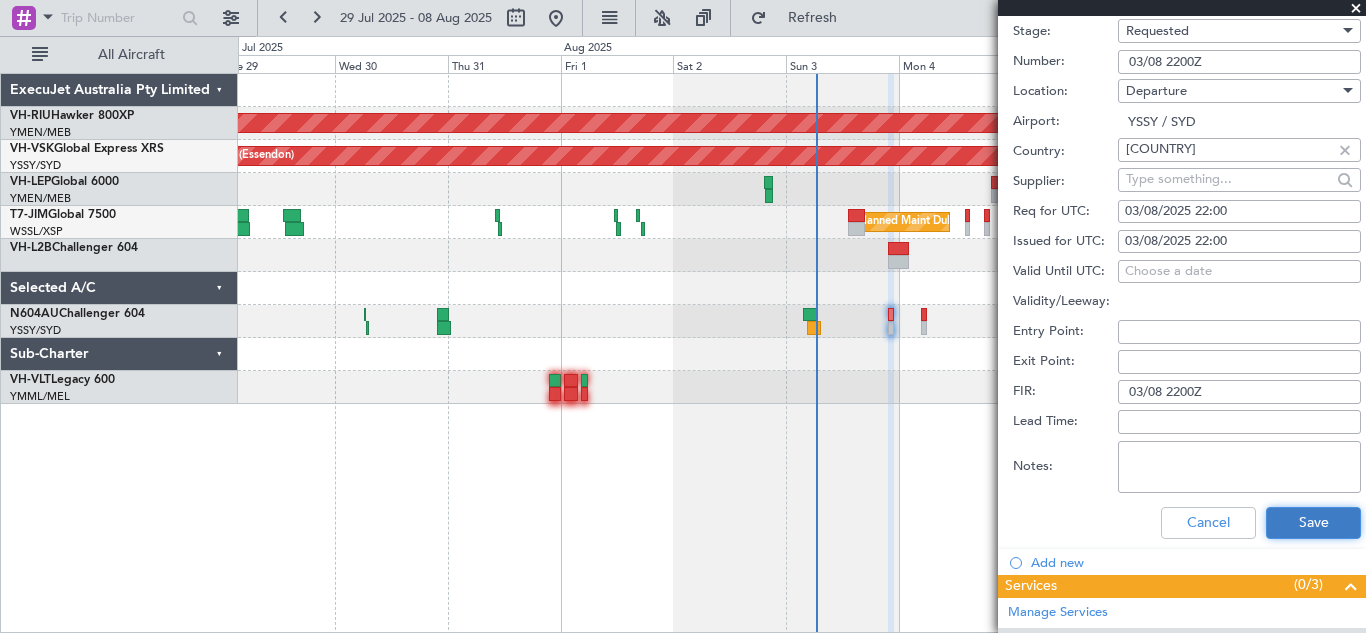 click on "Save" at bounding box center [1313, 523] 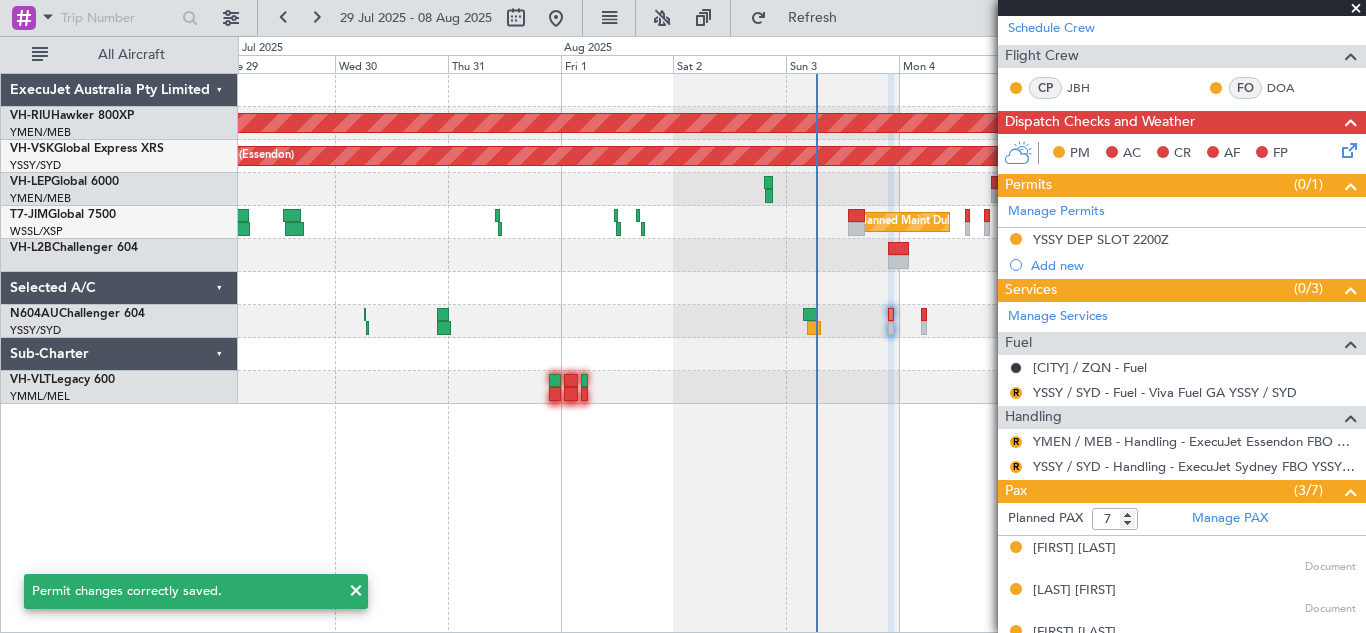 scroll, scrollTop: 282, scrollLeft: 0, axis: vertical 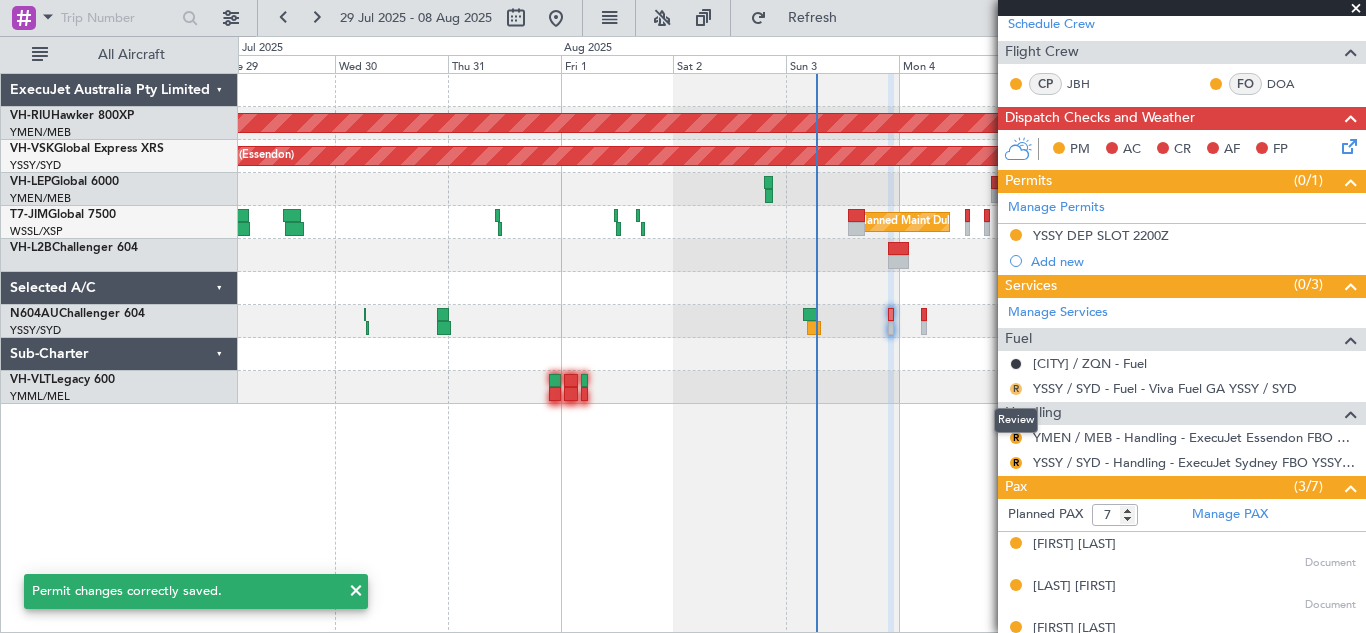 click on "R" at bounding box center (1016, 389) 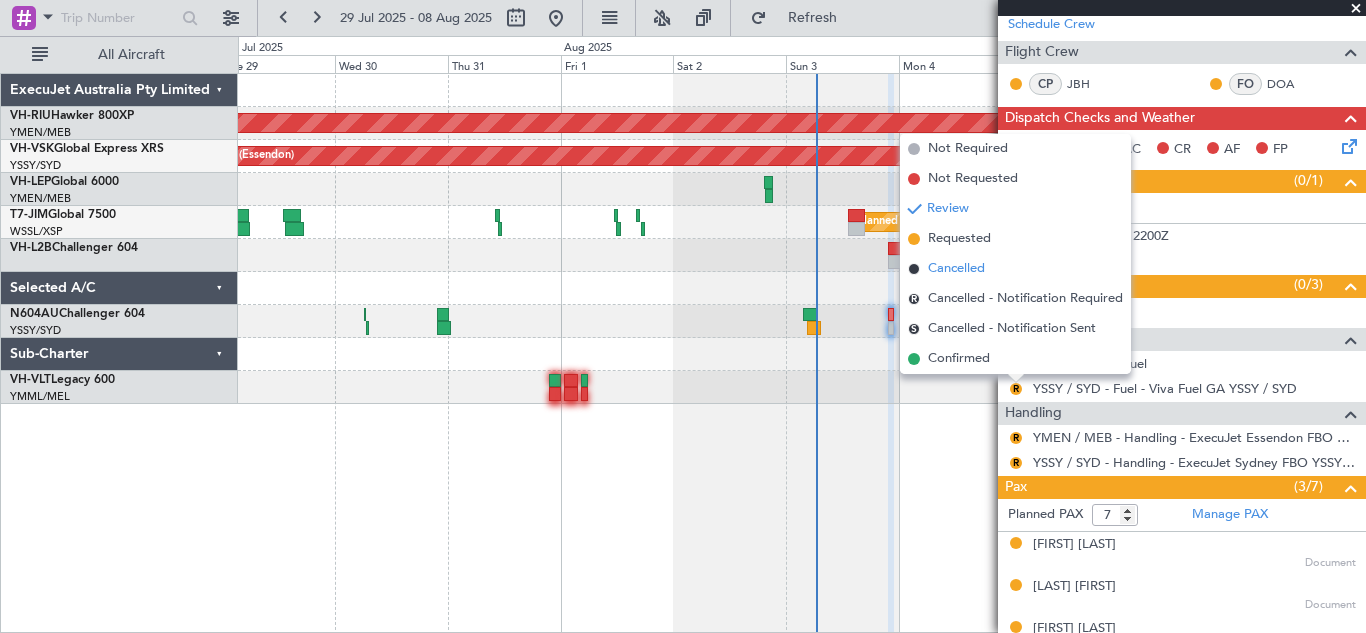 click on "Cancelled" at bounding box center [956, 269] 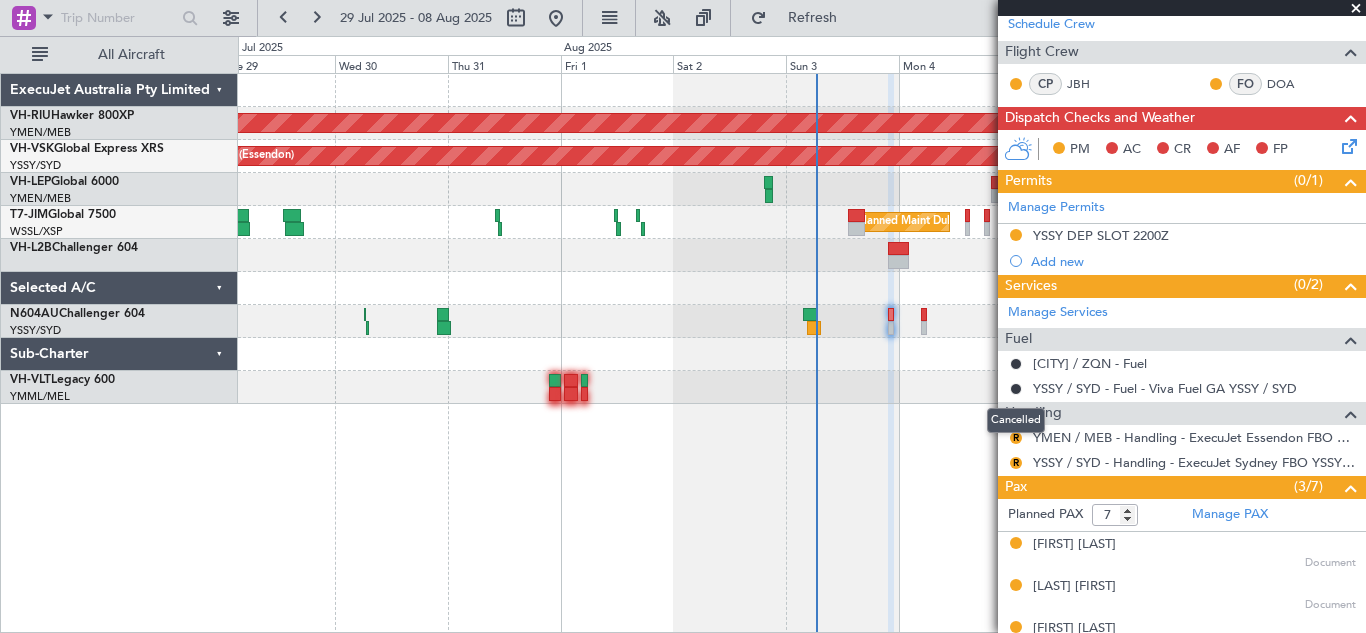 click at bounding box center [1016, 389] 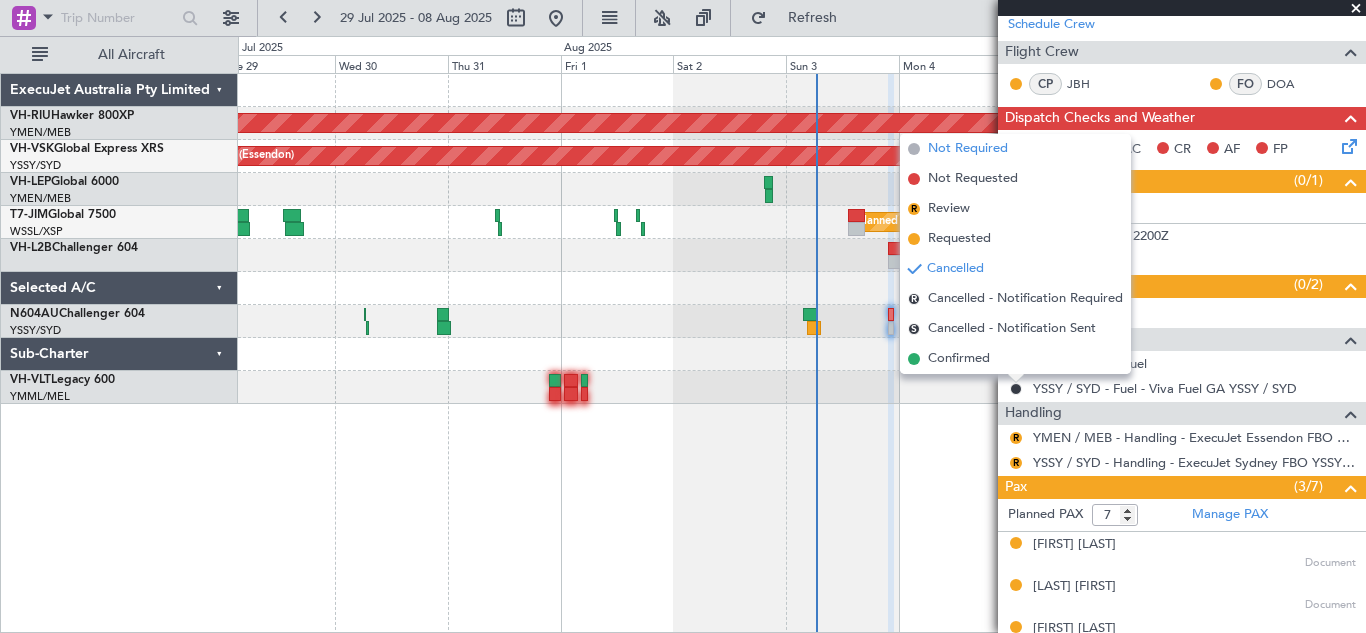 click on "Not Required" at bounding box center [968, 149] 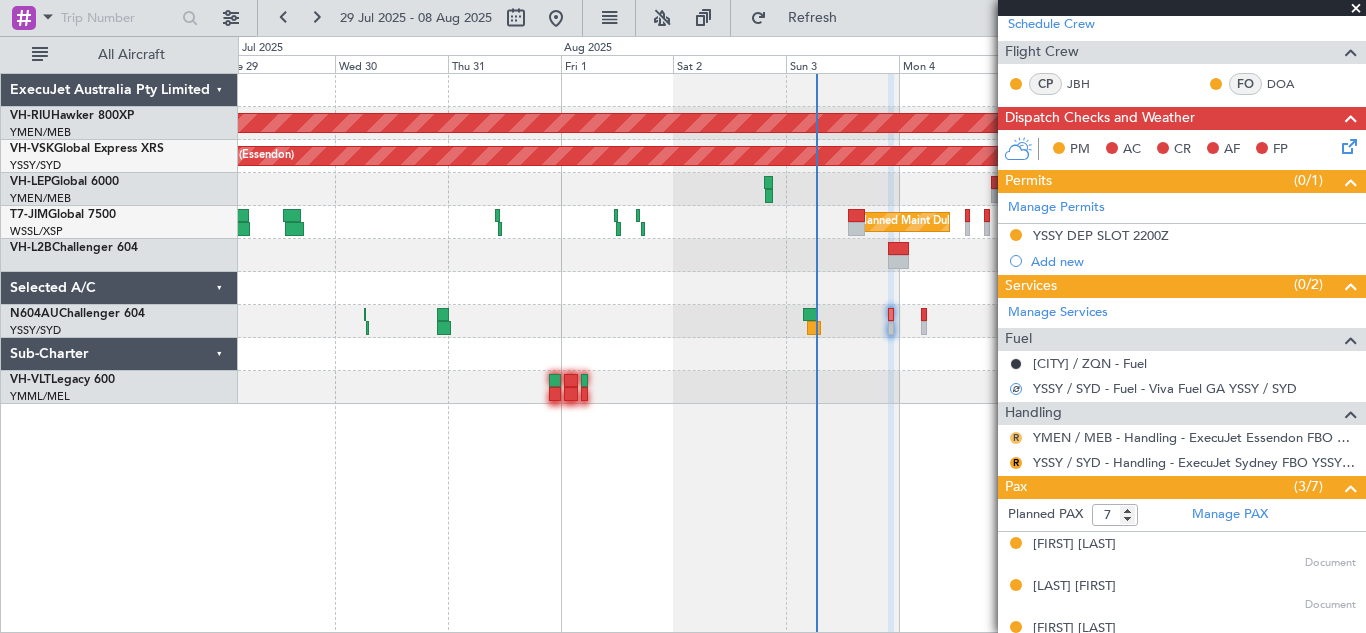 click on "R" at bounding box center (1016, 438) 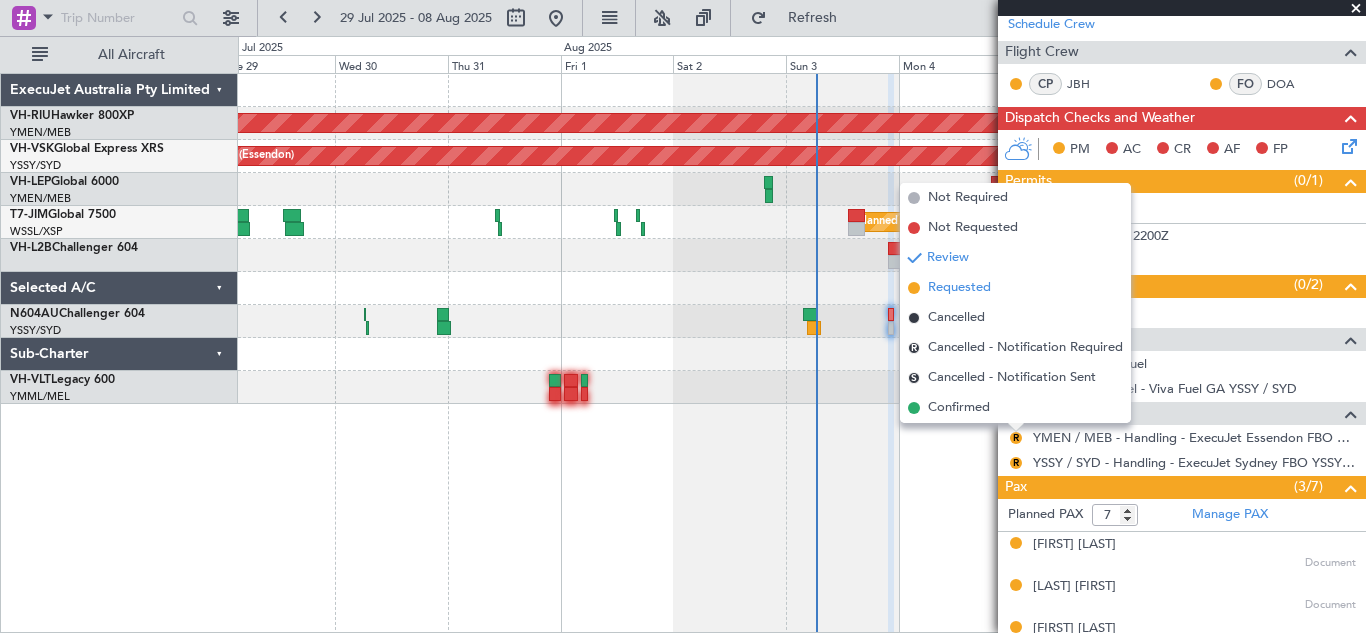 click on "Requested" at bounding box center (959, 288) 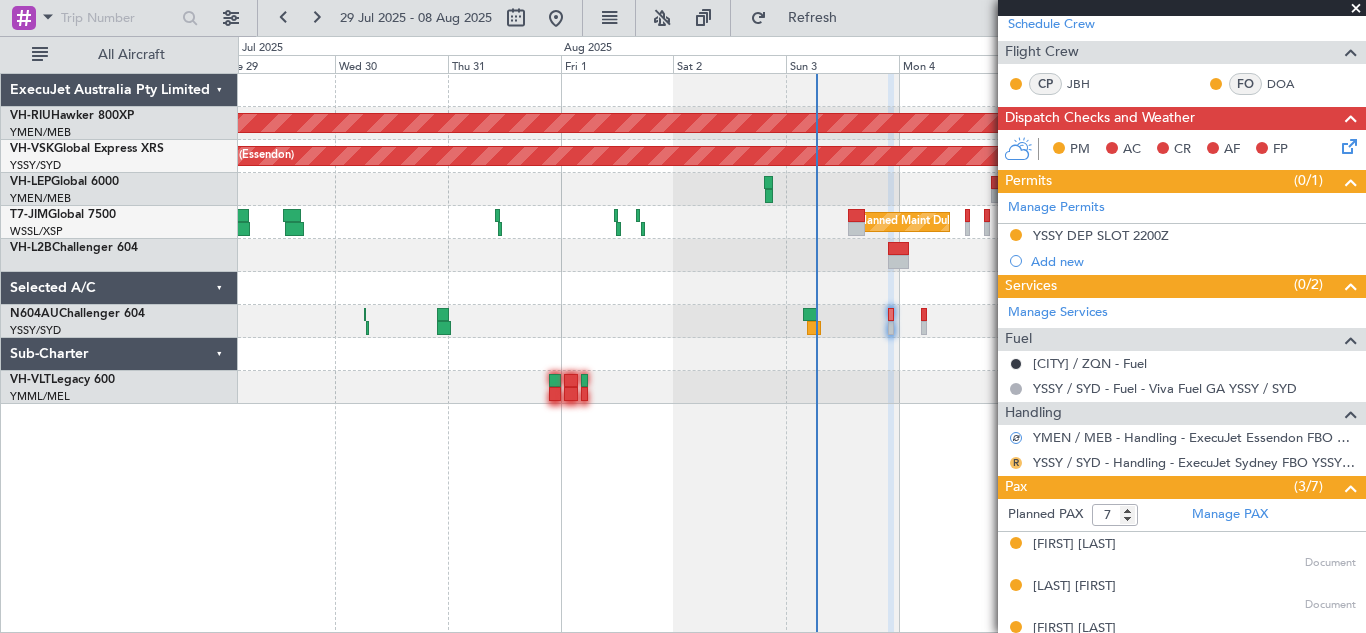 click on "R" at bounding box center [1016, 463] 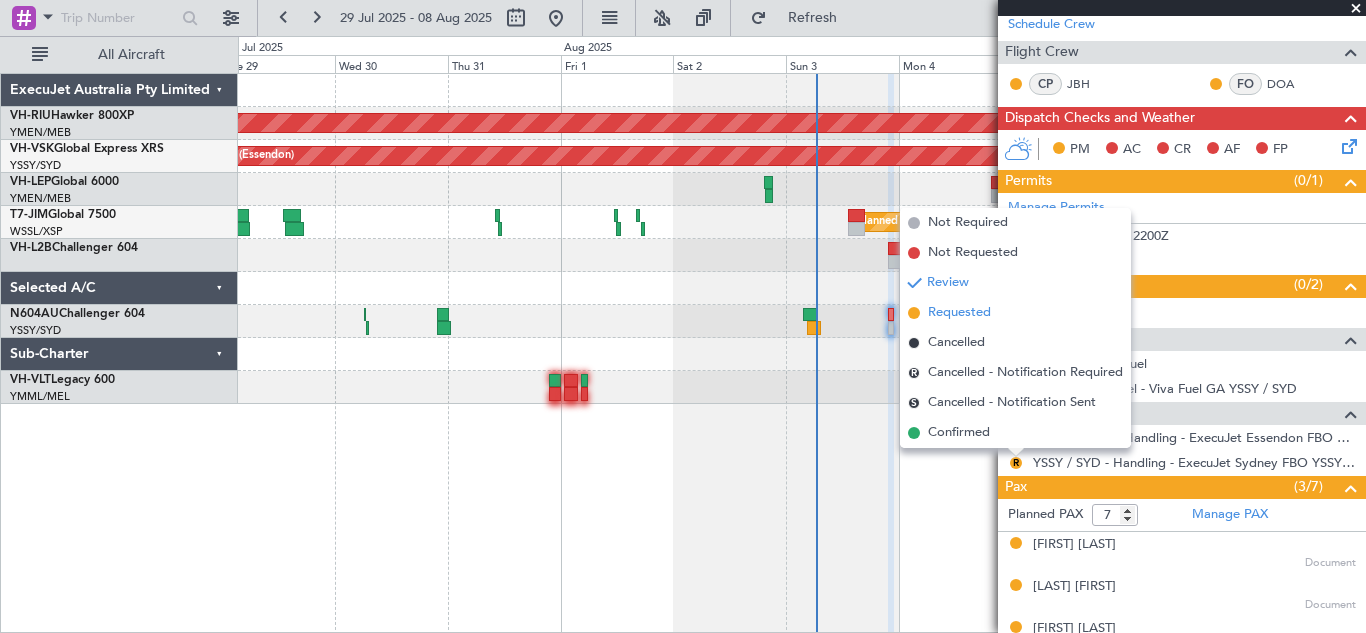 click on "Requested" at bounding box center (959, 313) 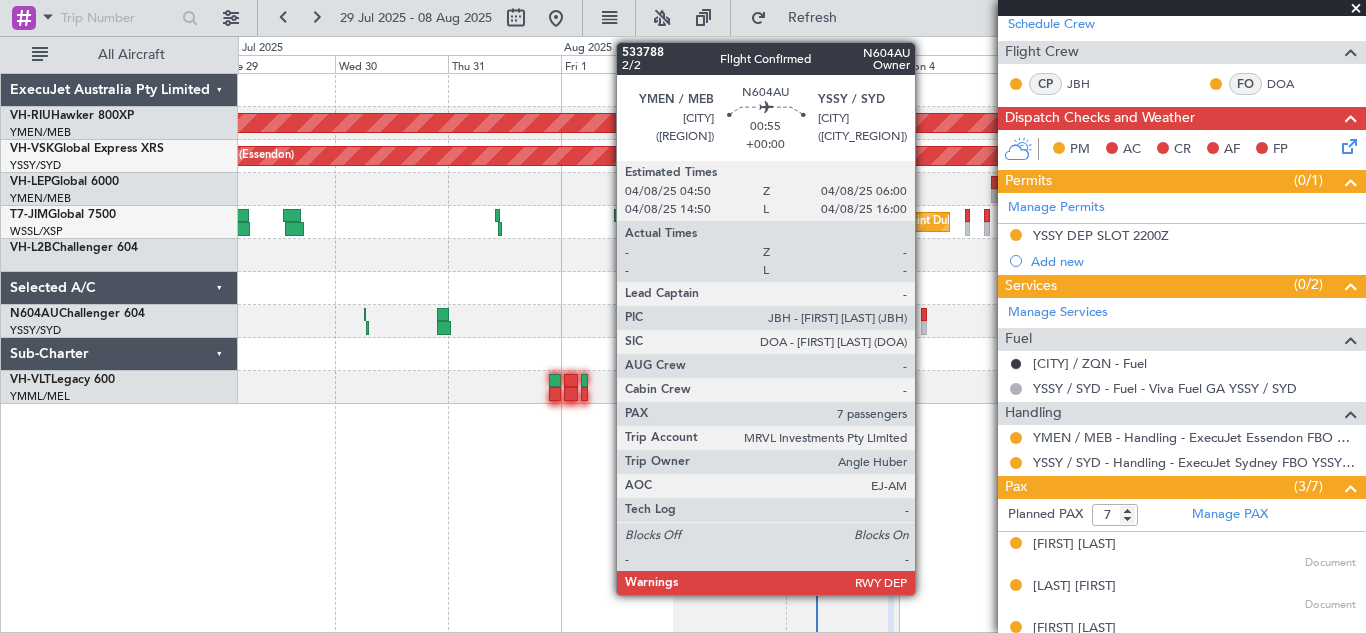 click 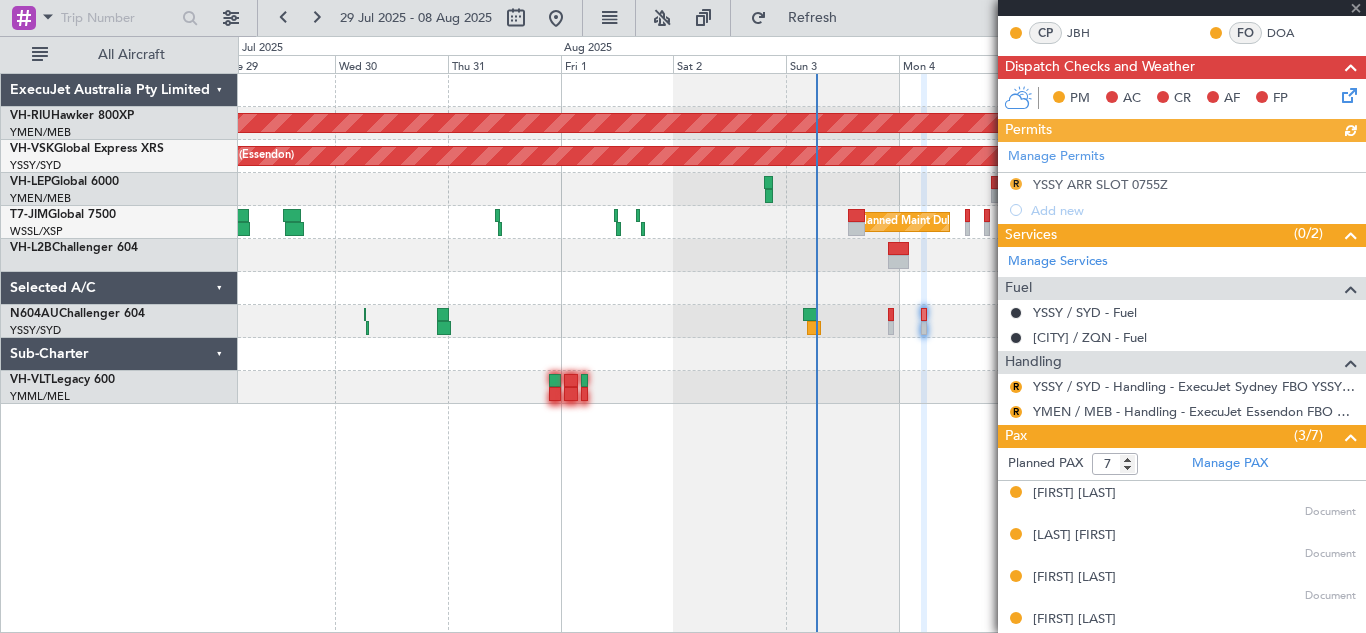 scroll, scrollTop: 335, scrollLeft: 0, axis: vertical 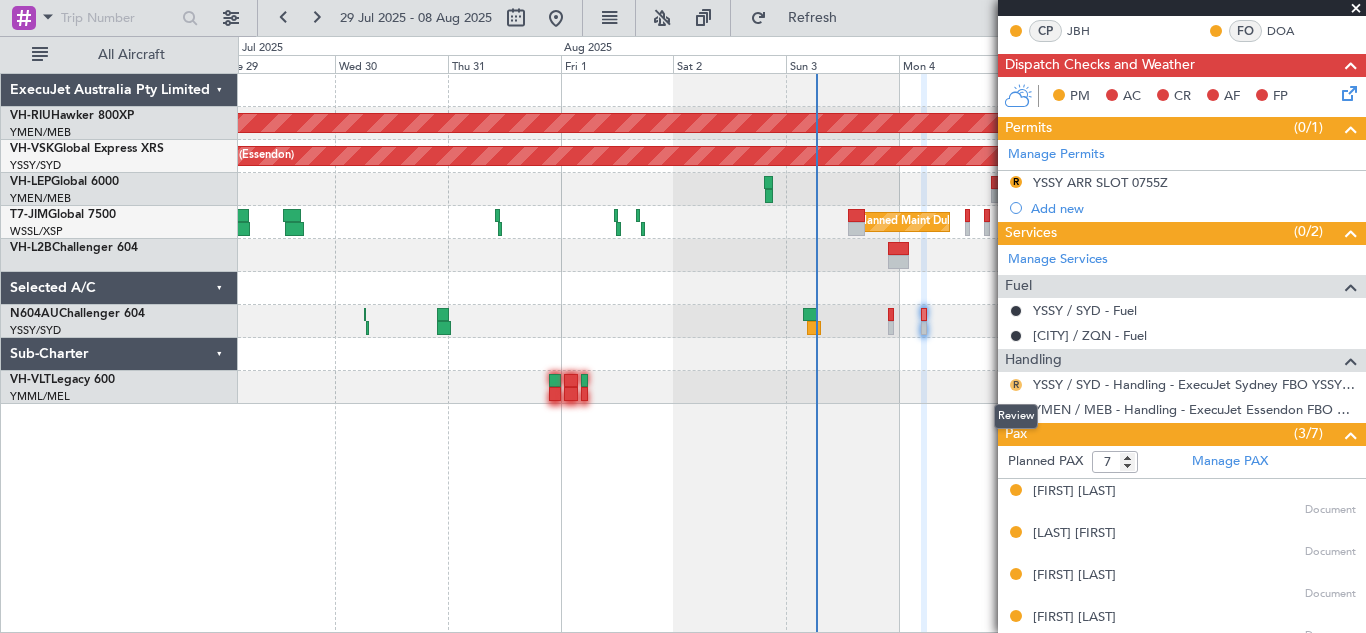 click on "R" at bounding box center [1016, 385] 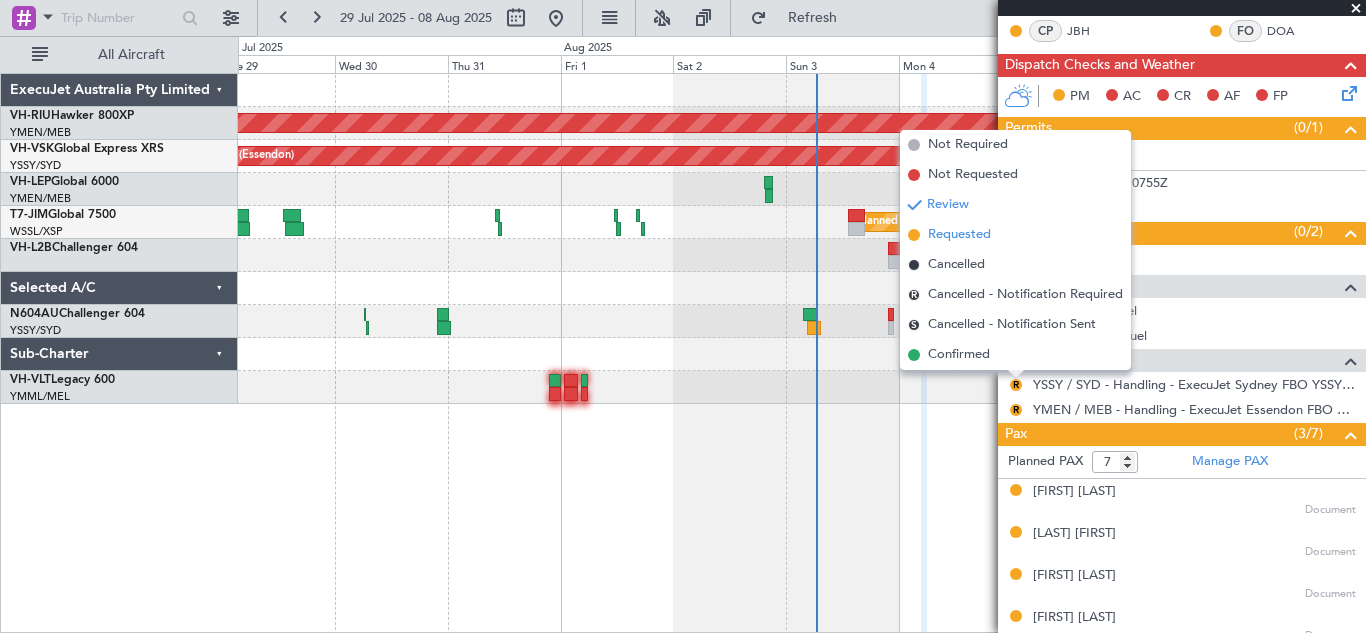click on "Requested" at bounding box center [959, 235] 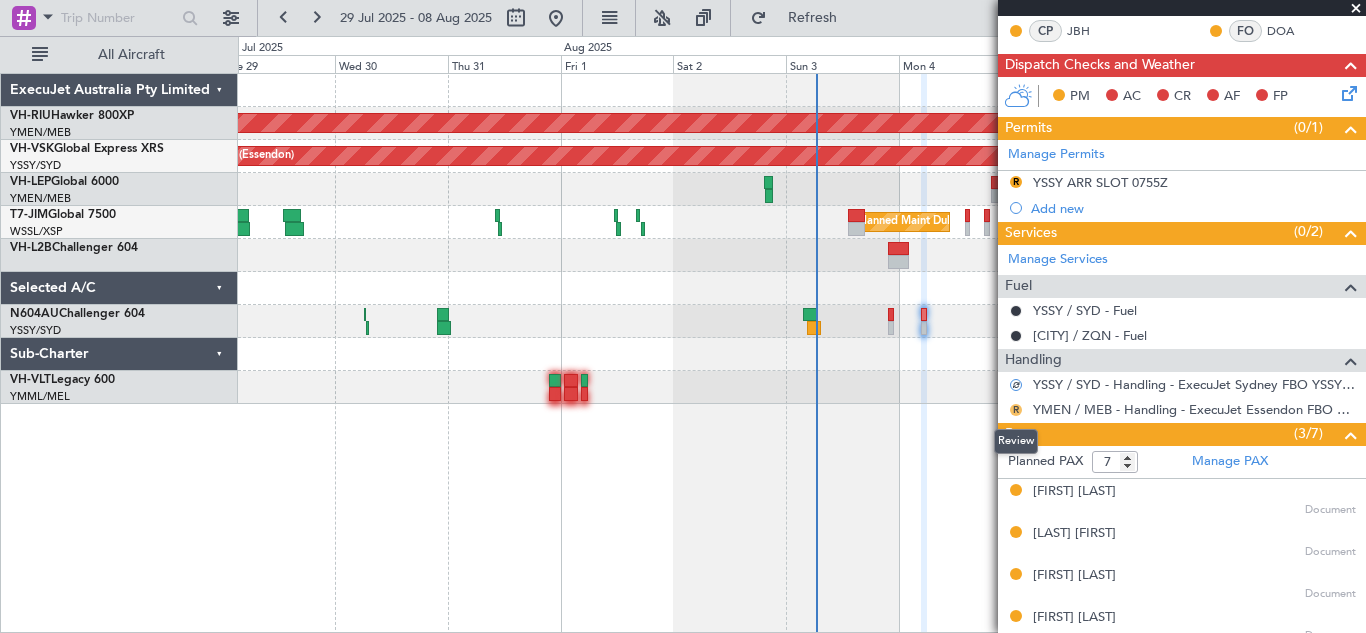 click on "R" at bounding box center [1016, 410] 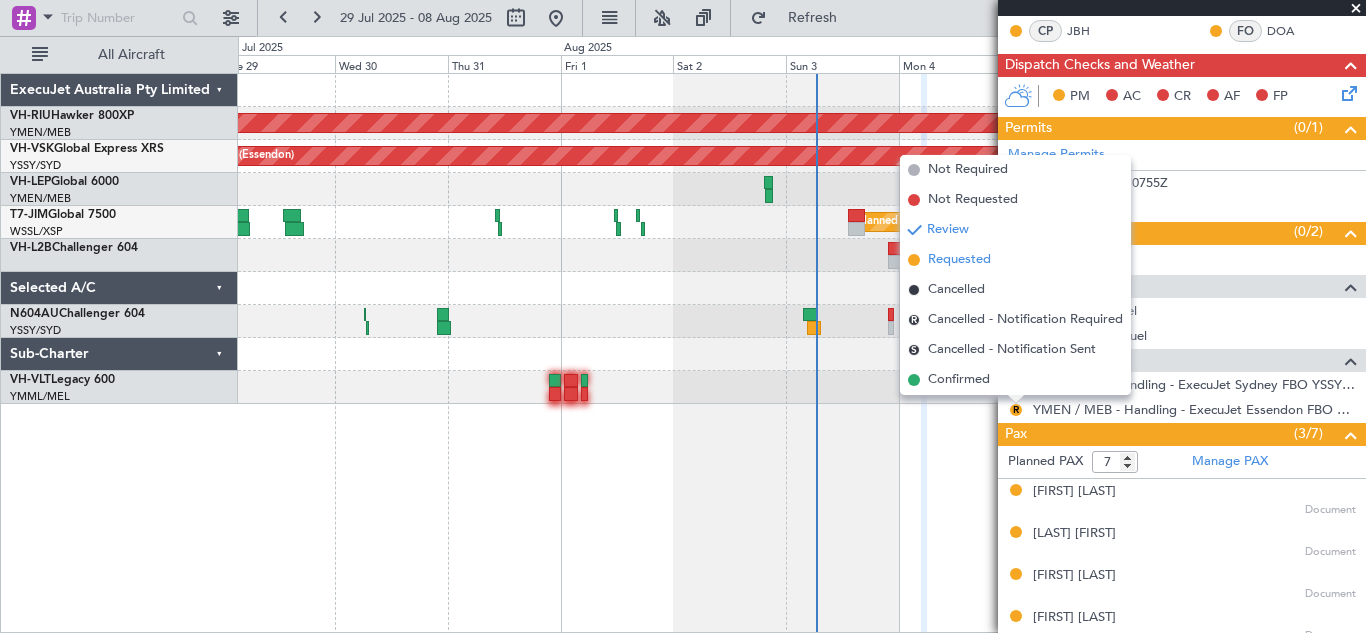 click on "Requested" at bounding box center (959, 260) 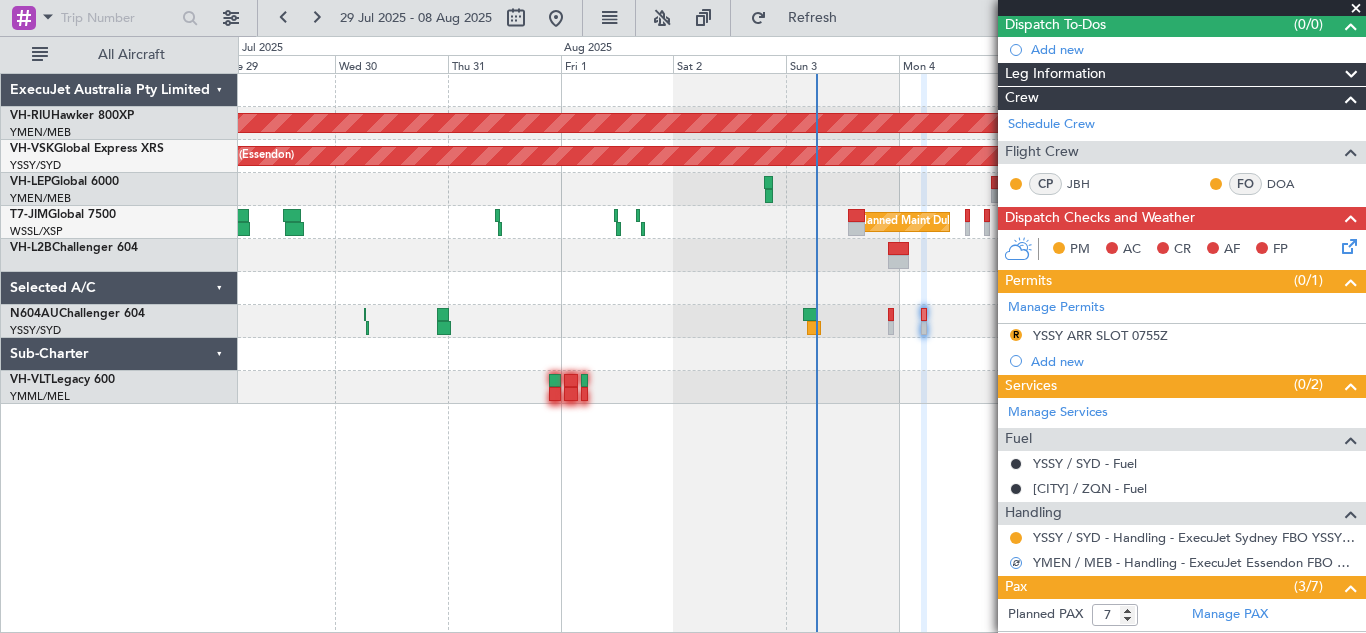 scroll, scrollTop: 185, scrollLeft: 0, axis: vertical 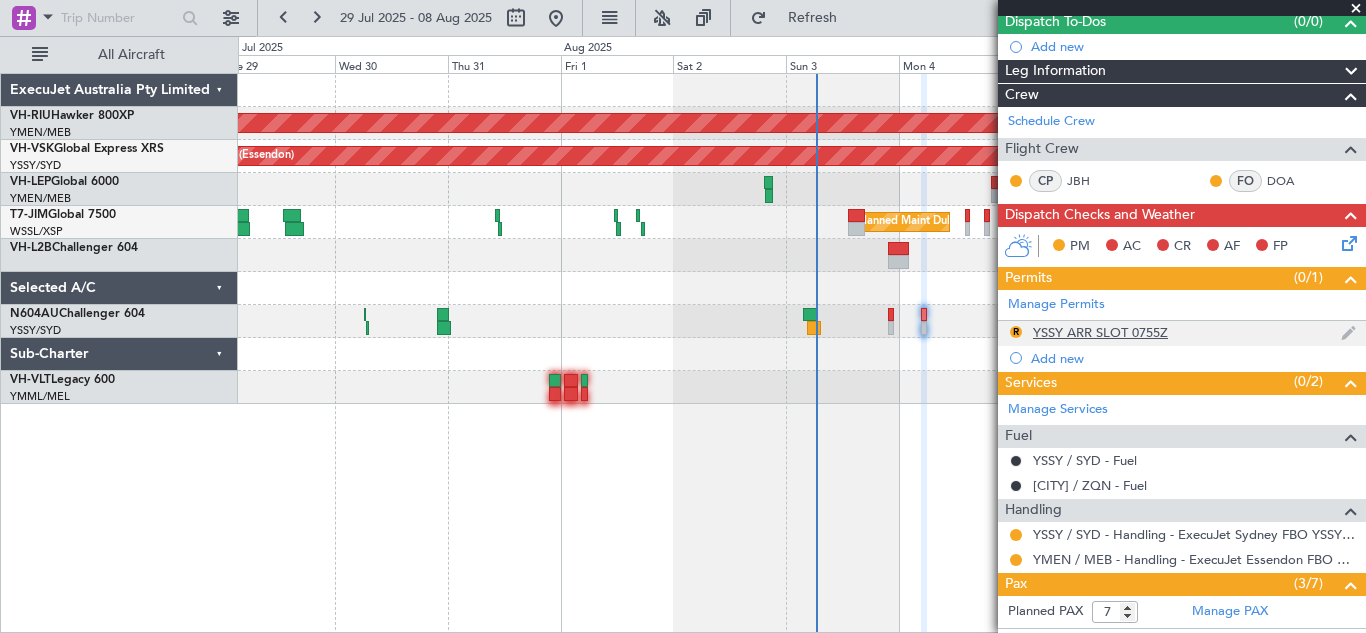 click on "YSSY ARR SLOT 0755Z" at bounding box center [1100, 332] 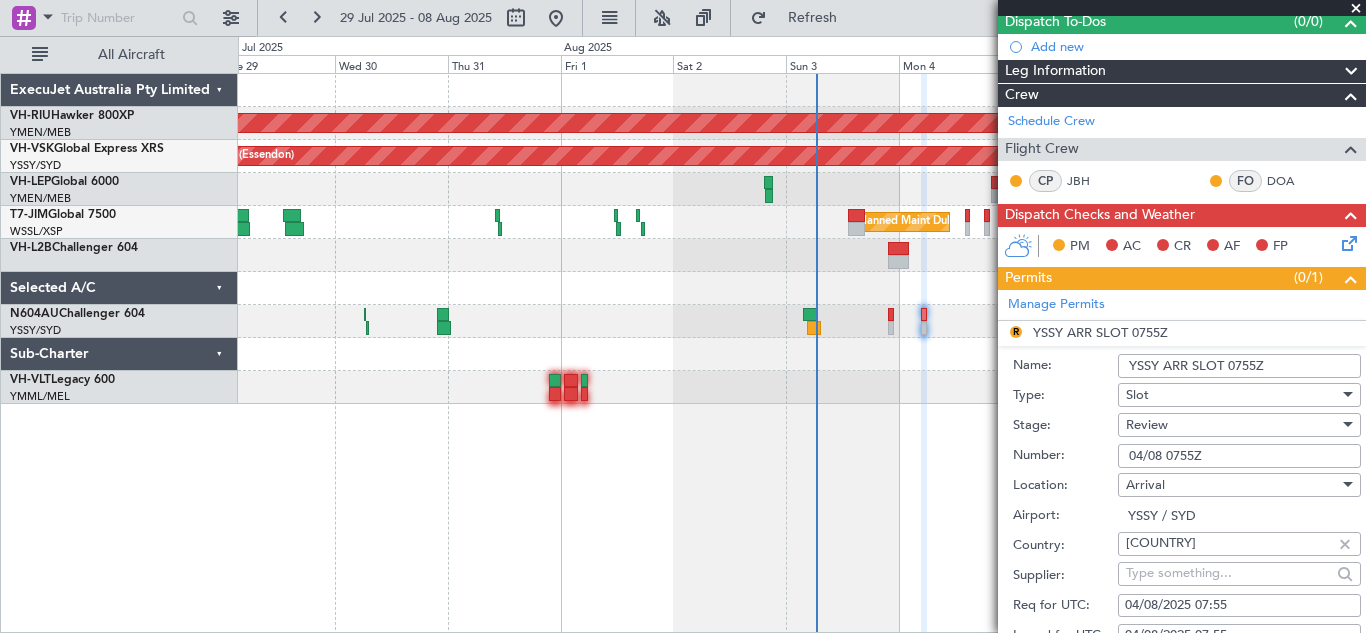 click on "YSSY ARR SLOT 0755Z" at bounding box center (1239, 366) 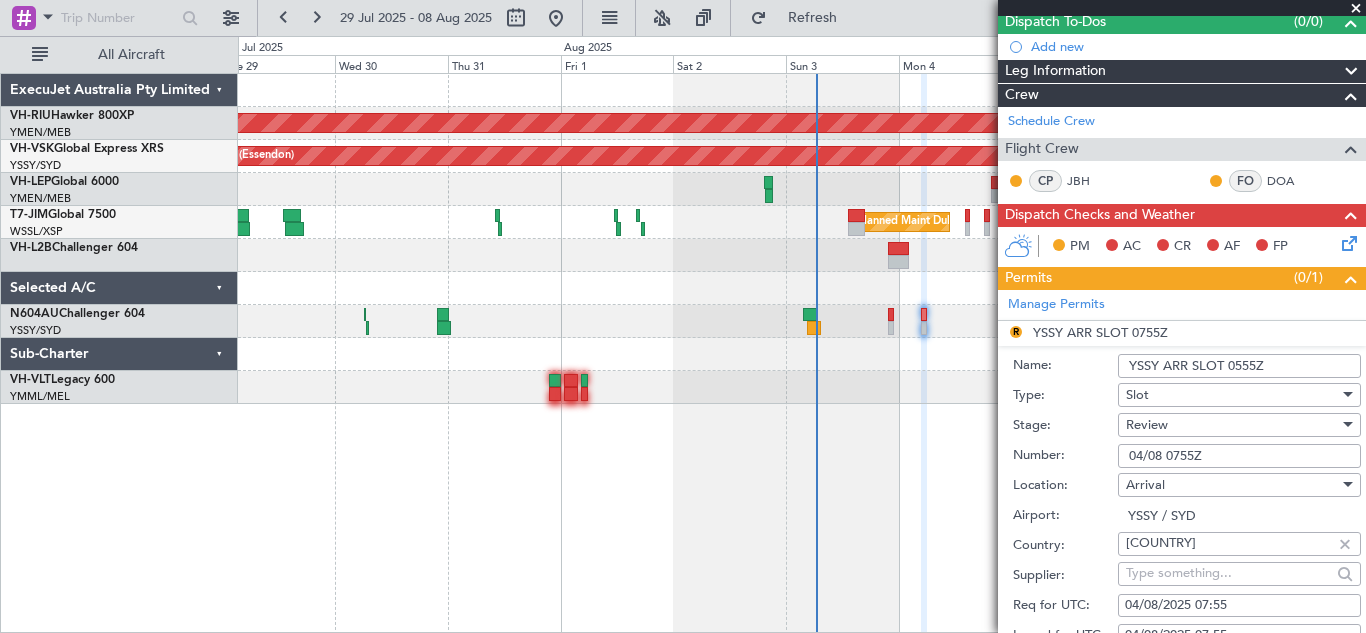 type on "YSSY ARR SLOT 0555Z" 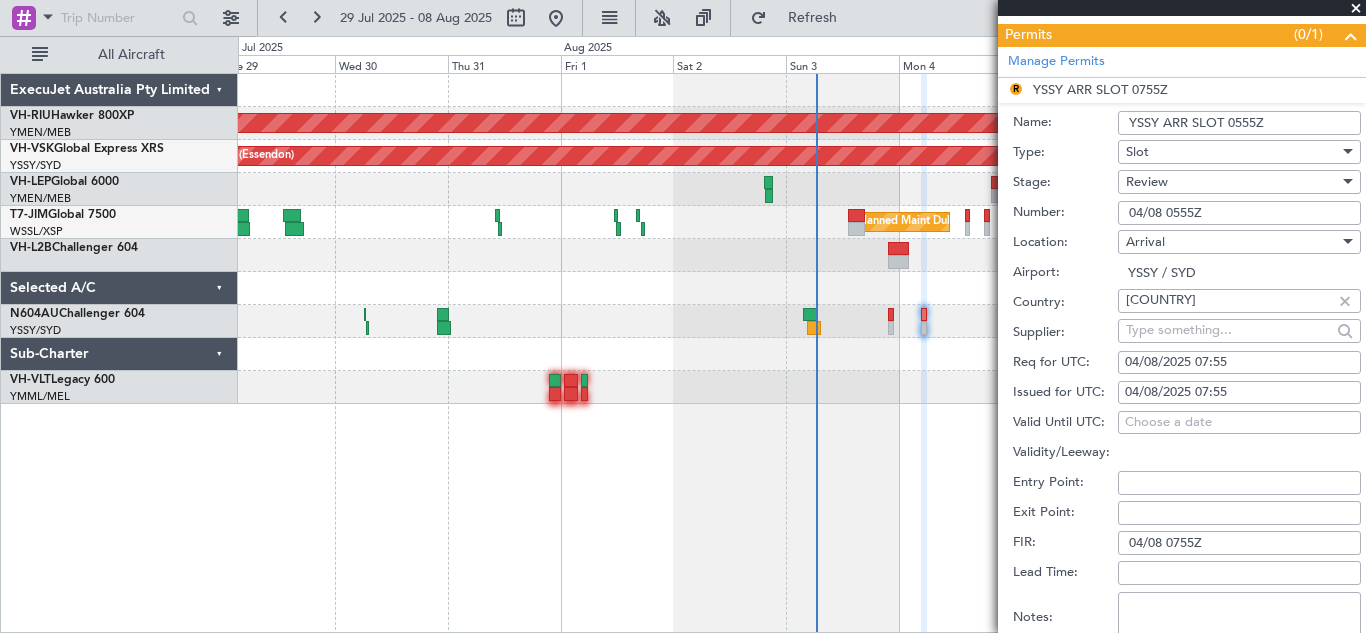 scroll, scrollTop: 457, scrollLeft: 0, axis: vertical 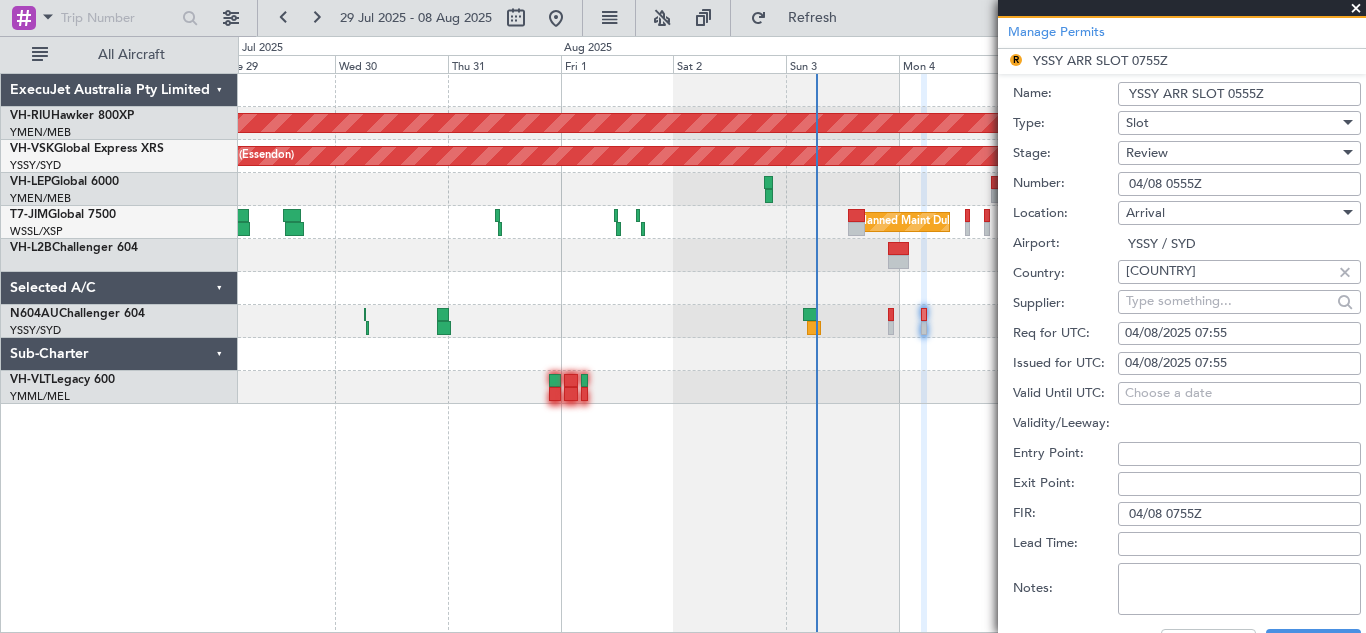 type on "04/08 0555Z" 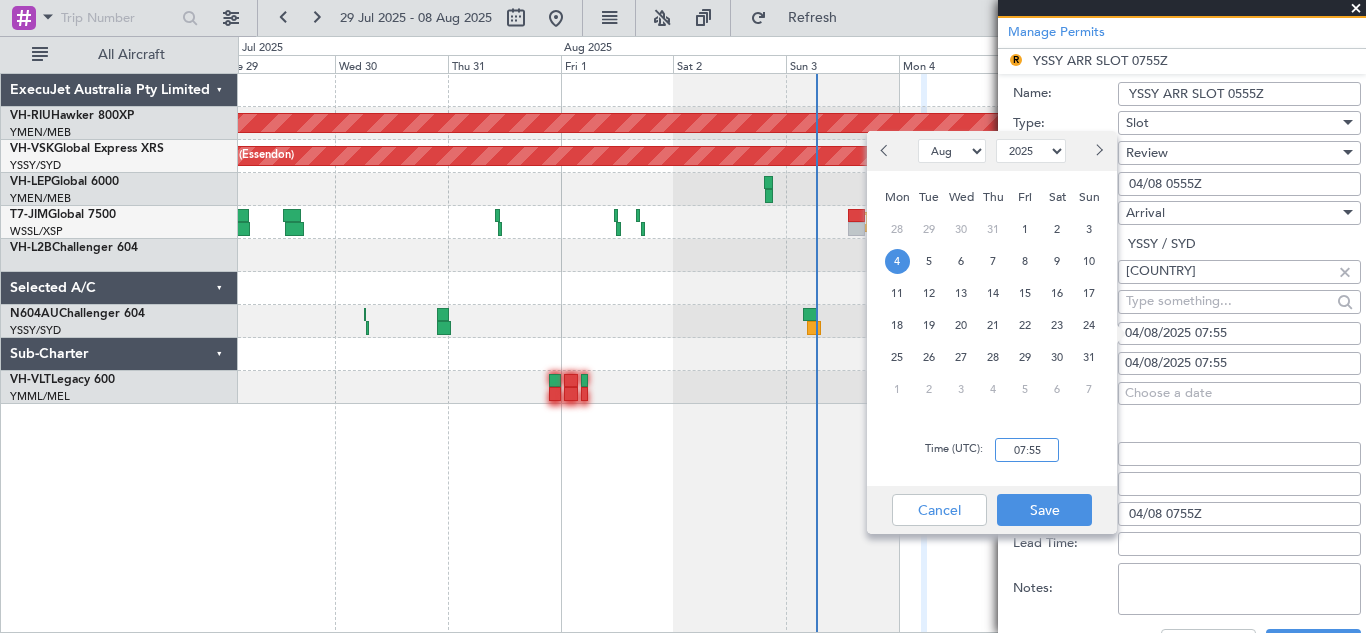 click on "07:55" at bounding box center [1027, 450] 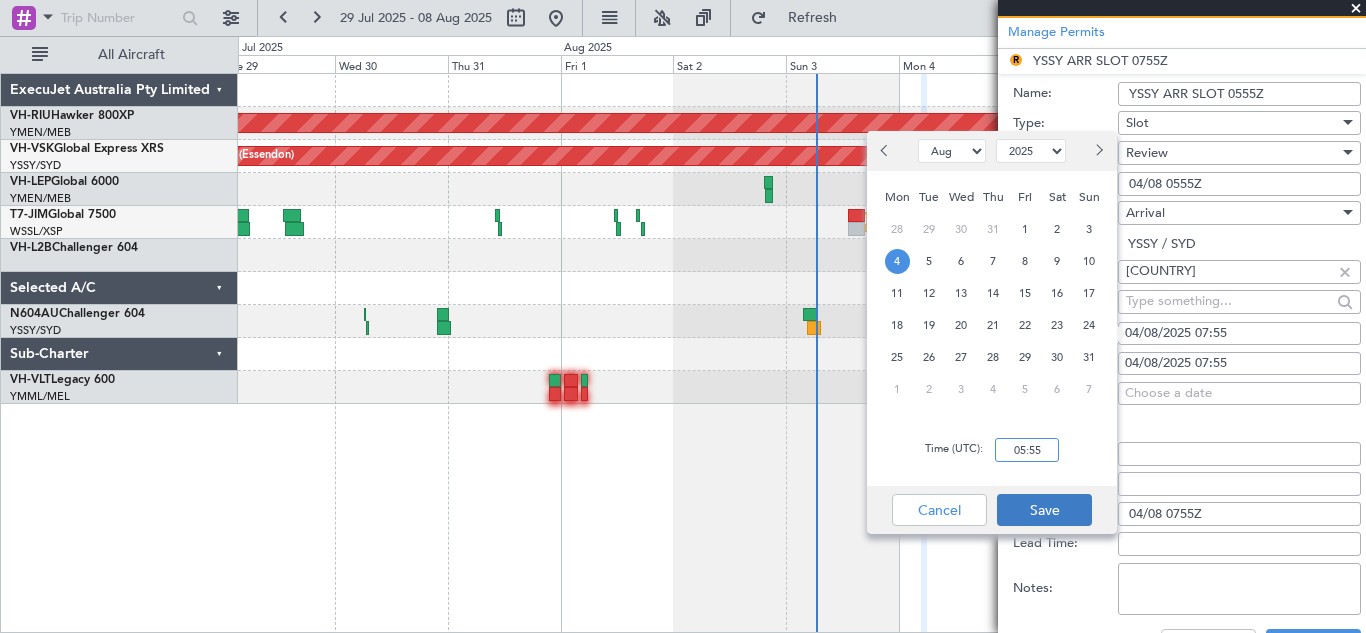 type on "05:55" 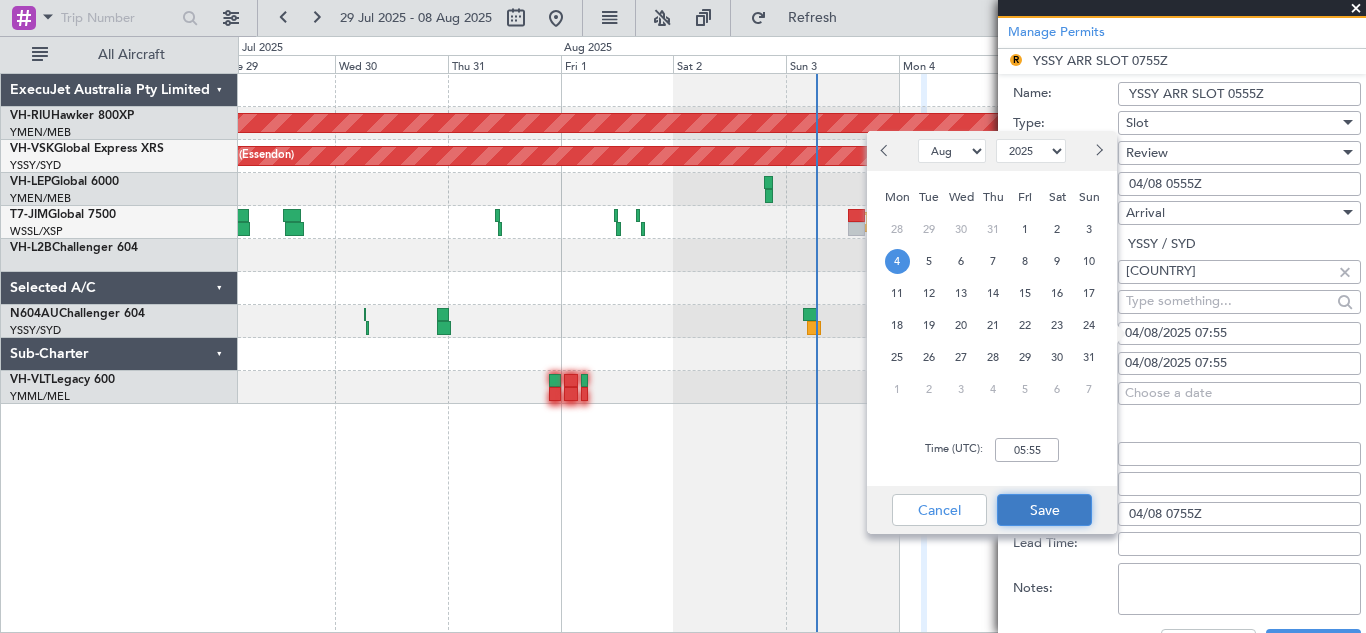 click on "Save" at bounding box center [1044, 510] 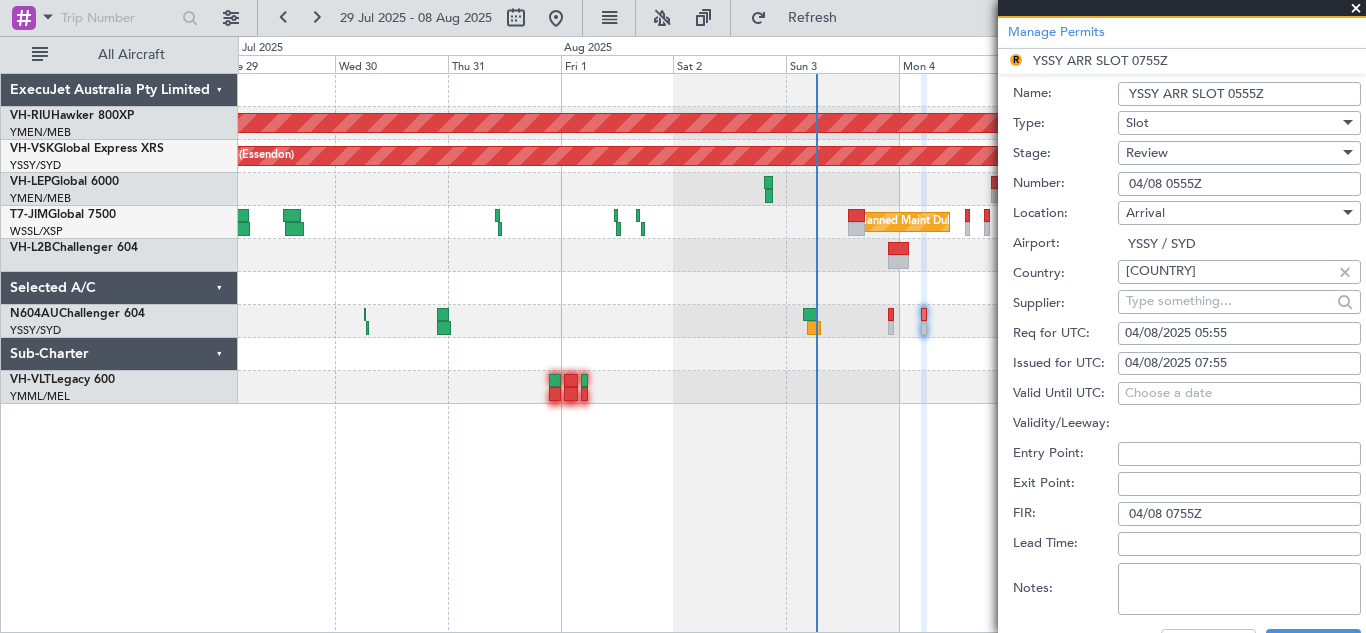 click on "04/08 0755Z" at bounding box center [1239, 514] 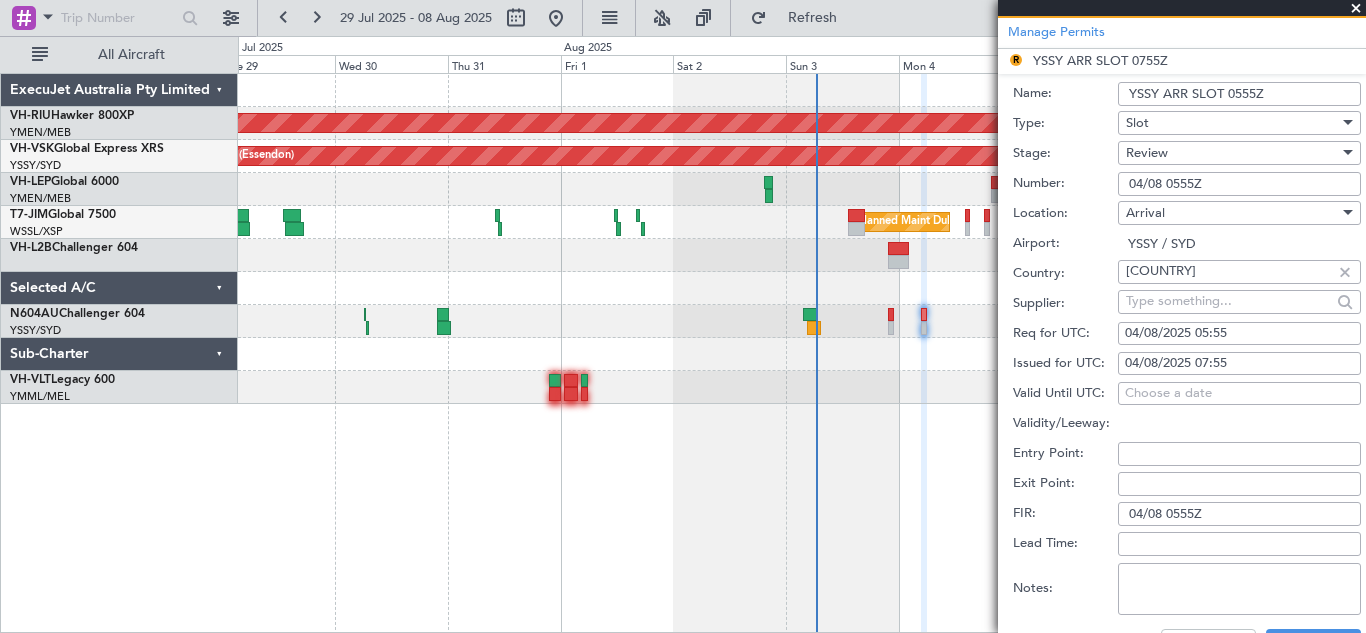 type on "04/08 0555Z" 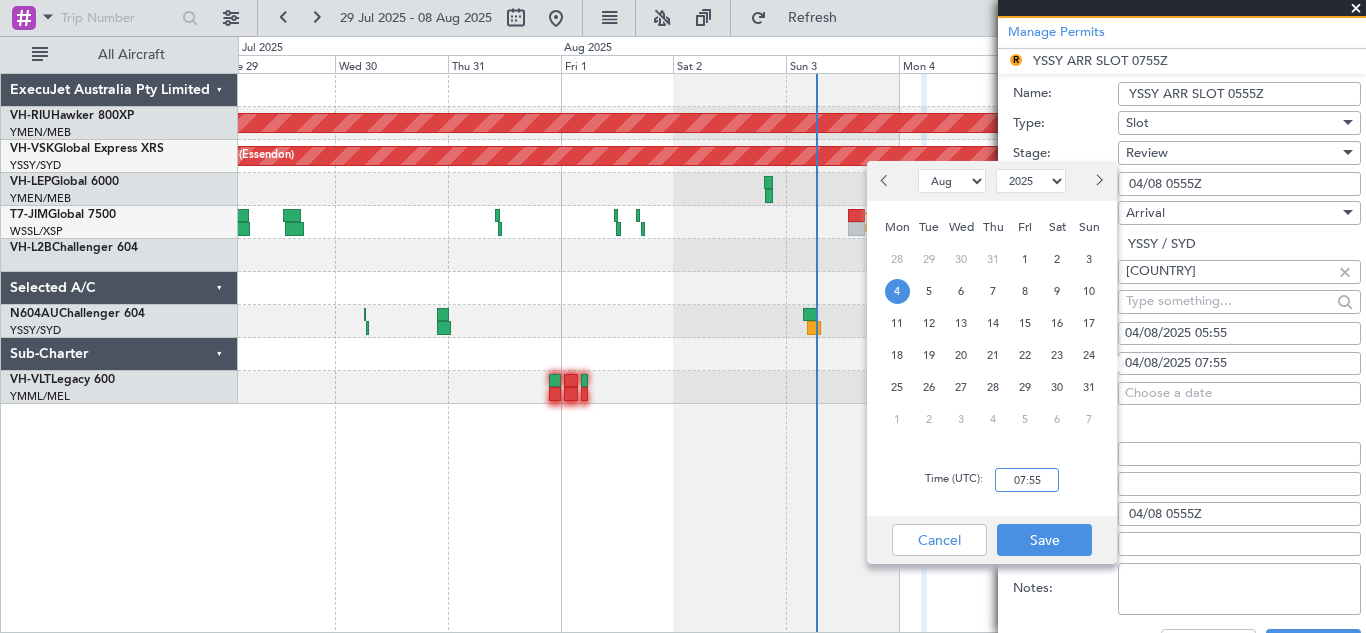 click on "07:55" at bounding box center [1027, 480] 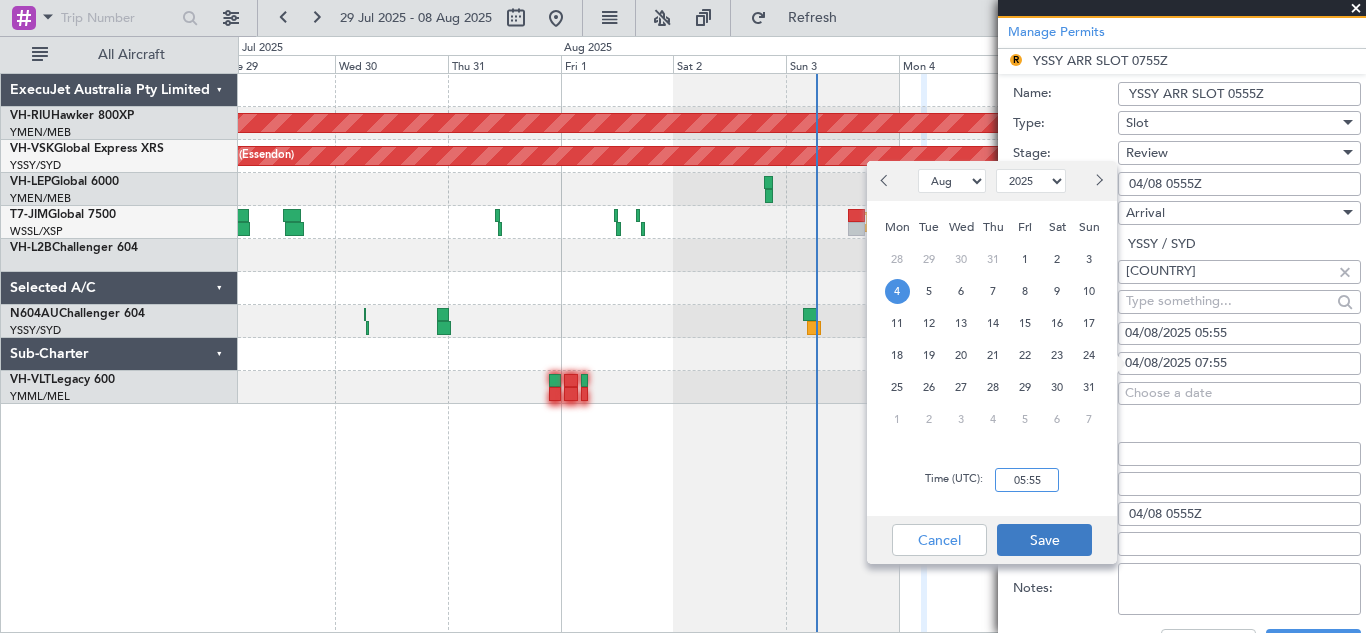 type on "05:55" 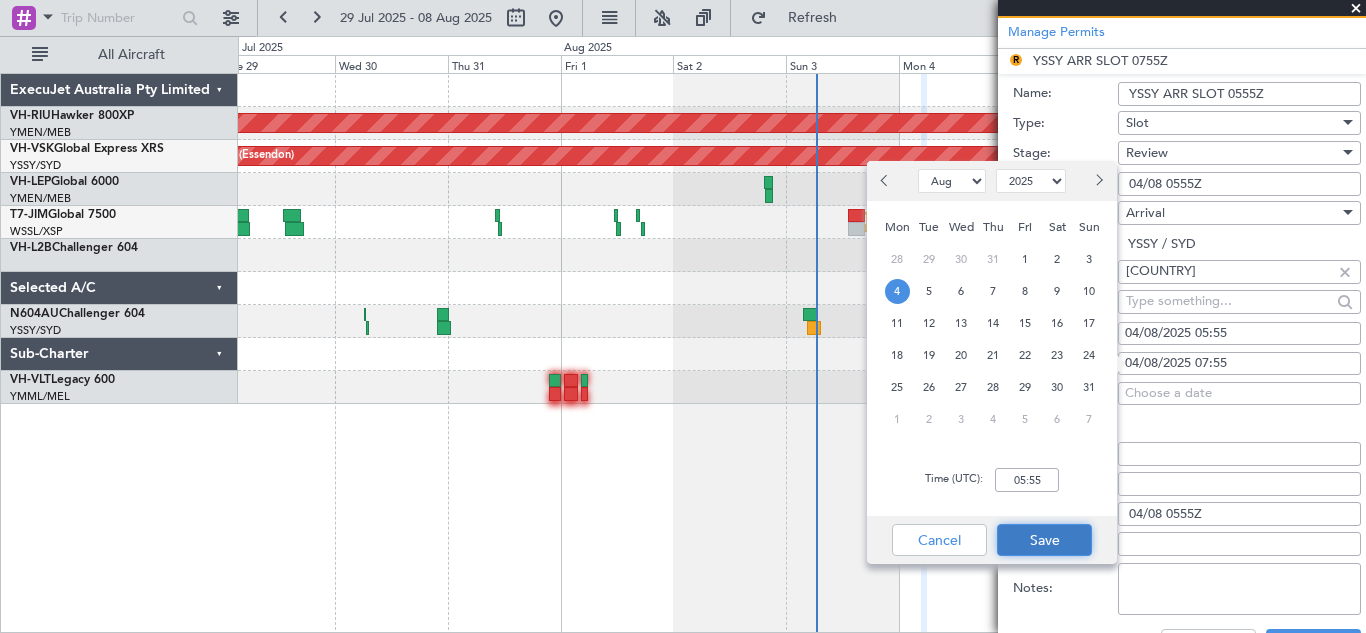 click on "Save" at bounding box center (1044, 540) 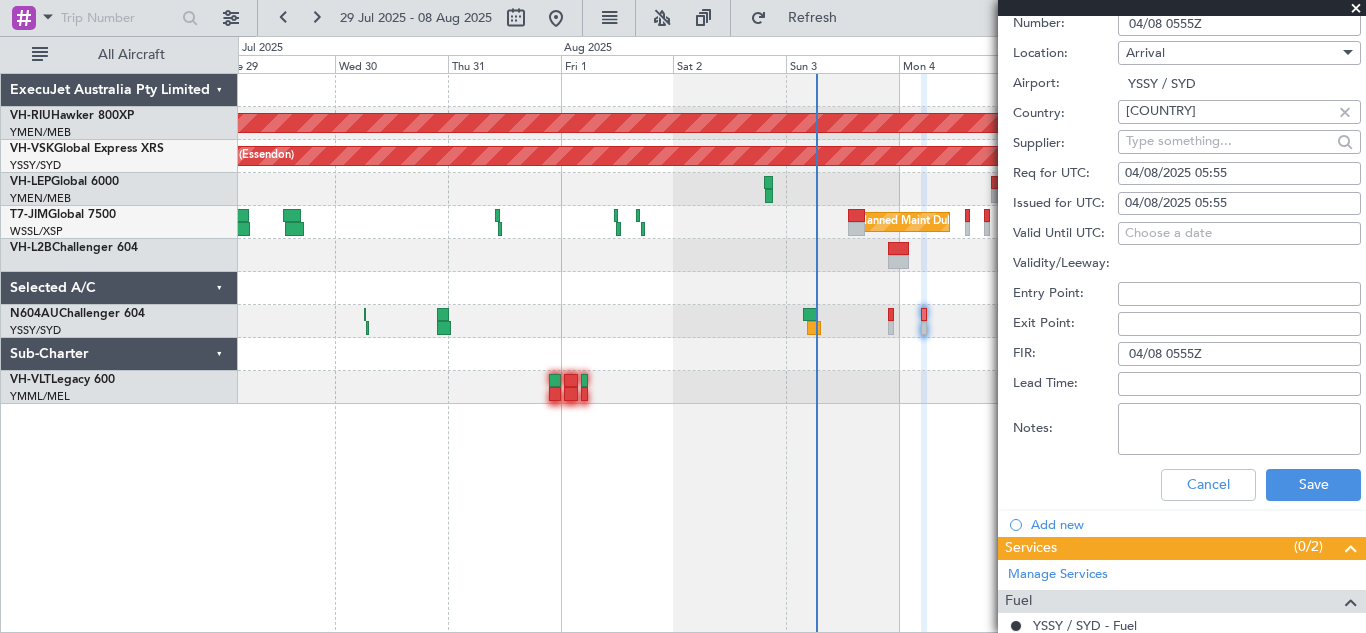 scroll, scrollTop: 623, scrollLeft: 0, axis: vertical 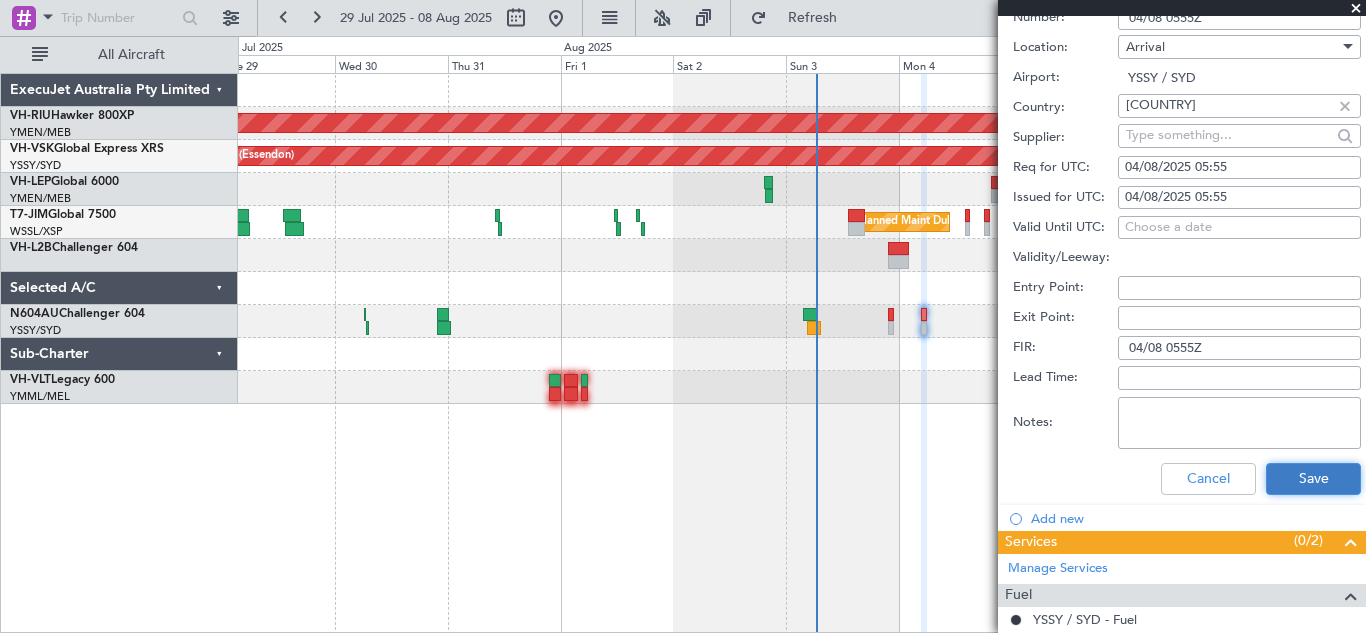click on "Save" at bounding box center [1313, 479] 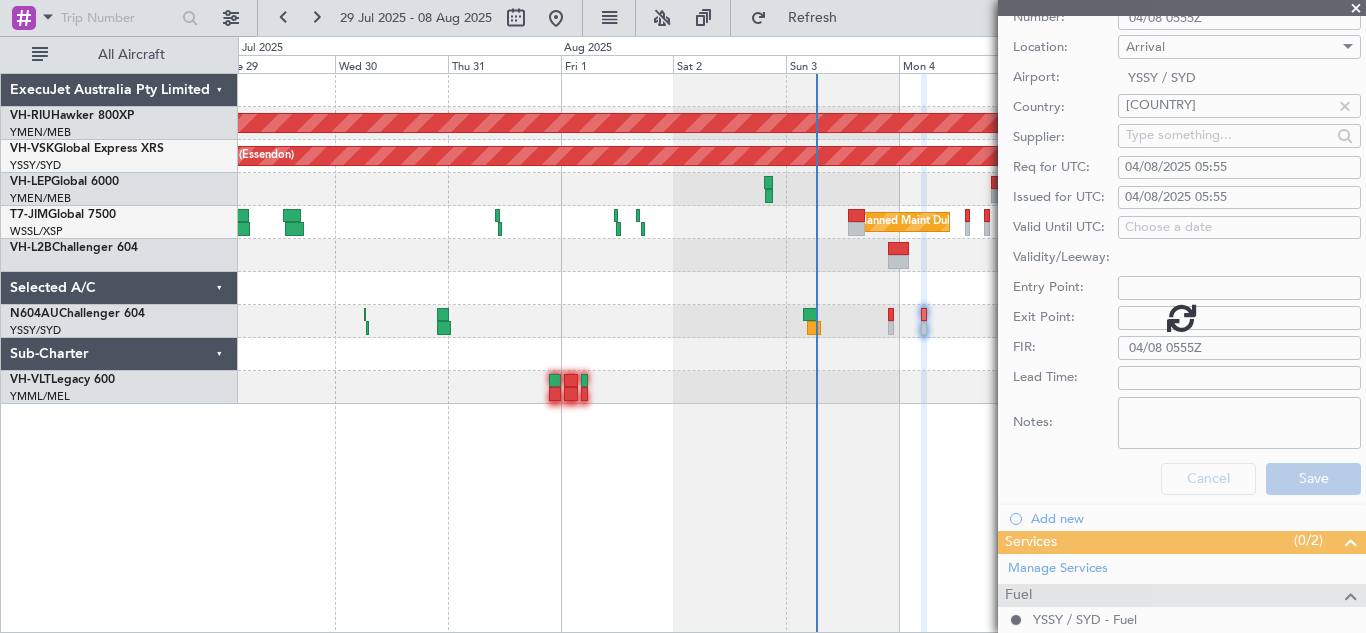 scroll, scrollTop: 26, scrollLeft: 0, axis: vertical 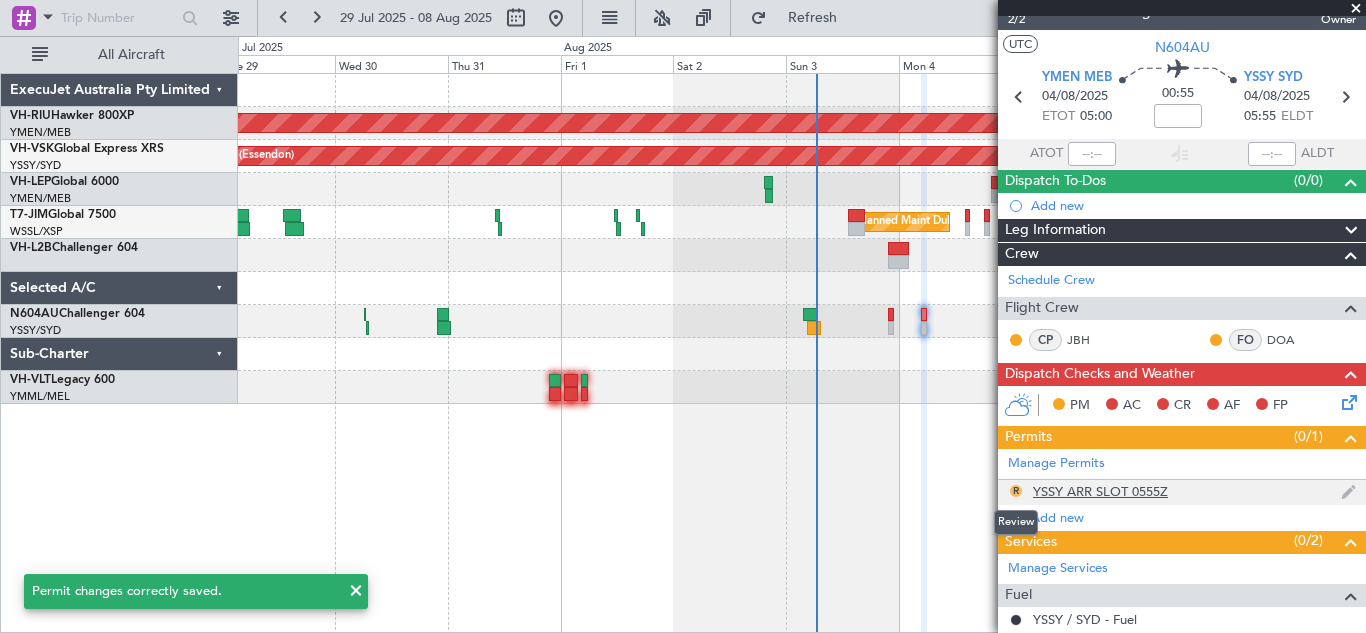 click on "R" at bounding box center (1016, 491) 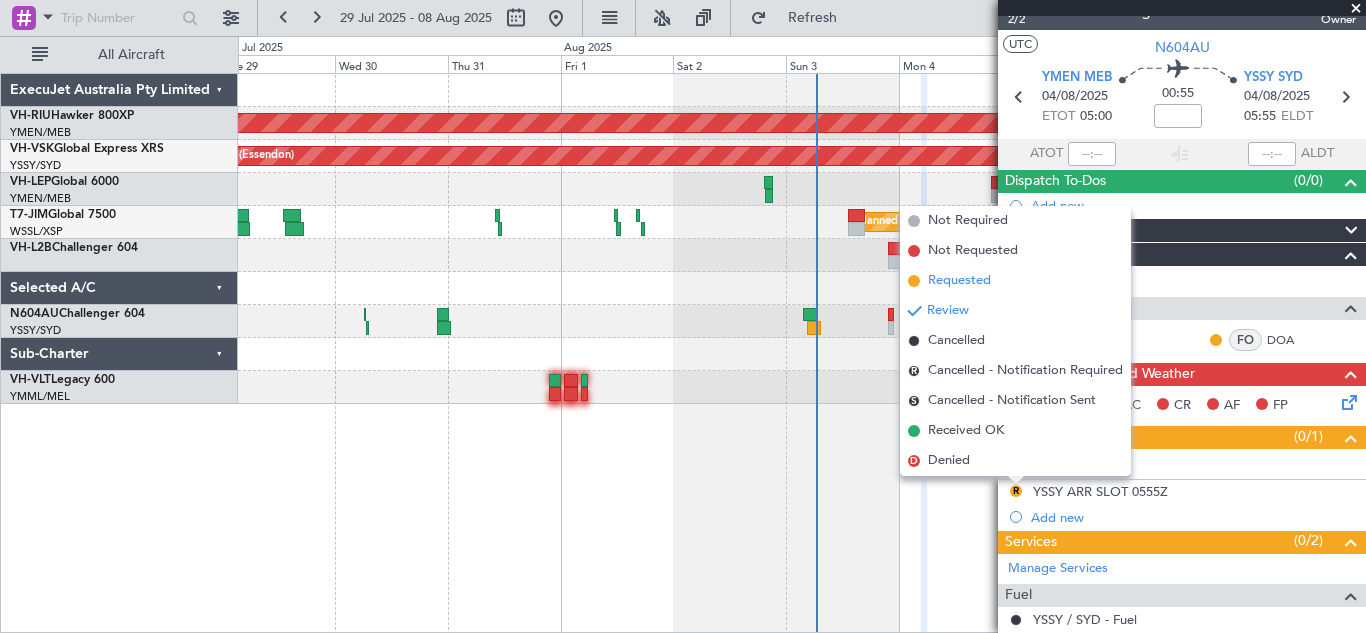 click on "Requested" at bounding box center (959, 281) 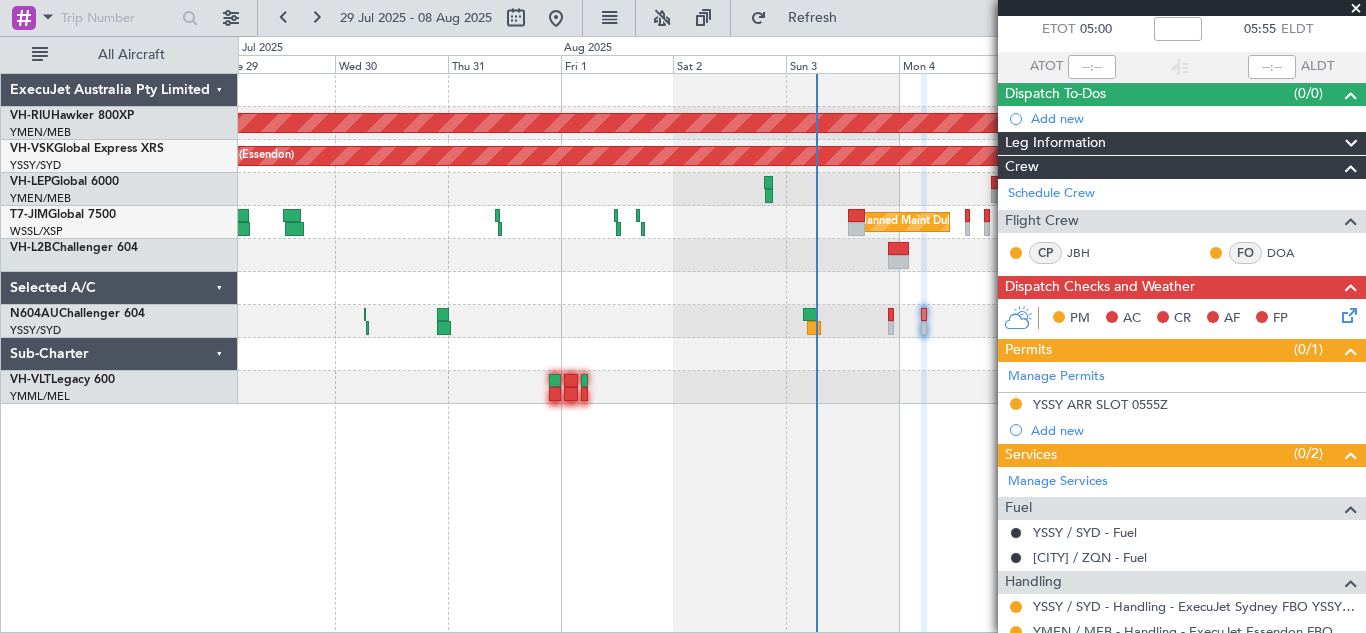 scroll, scrollTop: 0, scrollLeft: 0, axis: both 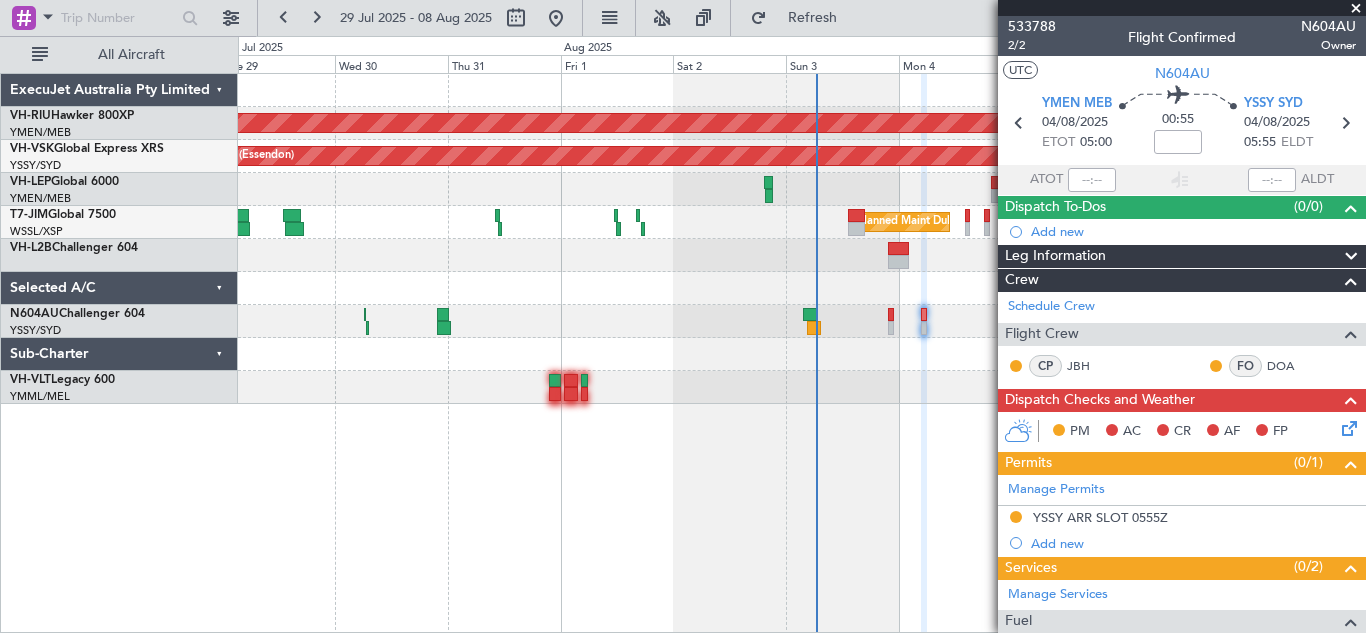 click at bounding box center (1356, 9) 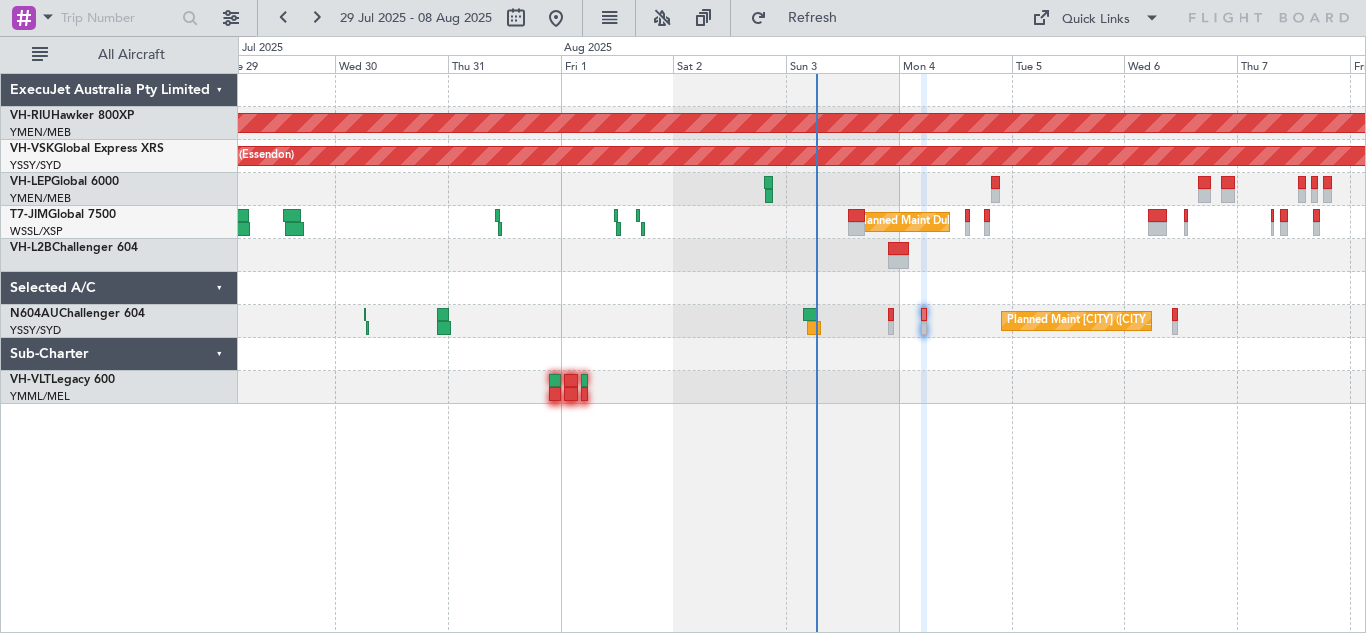 type on "0" 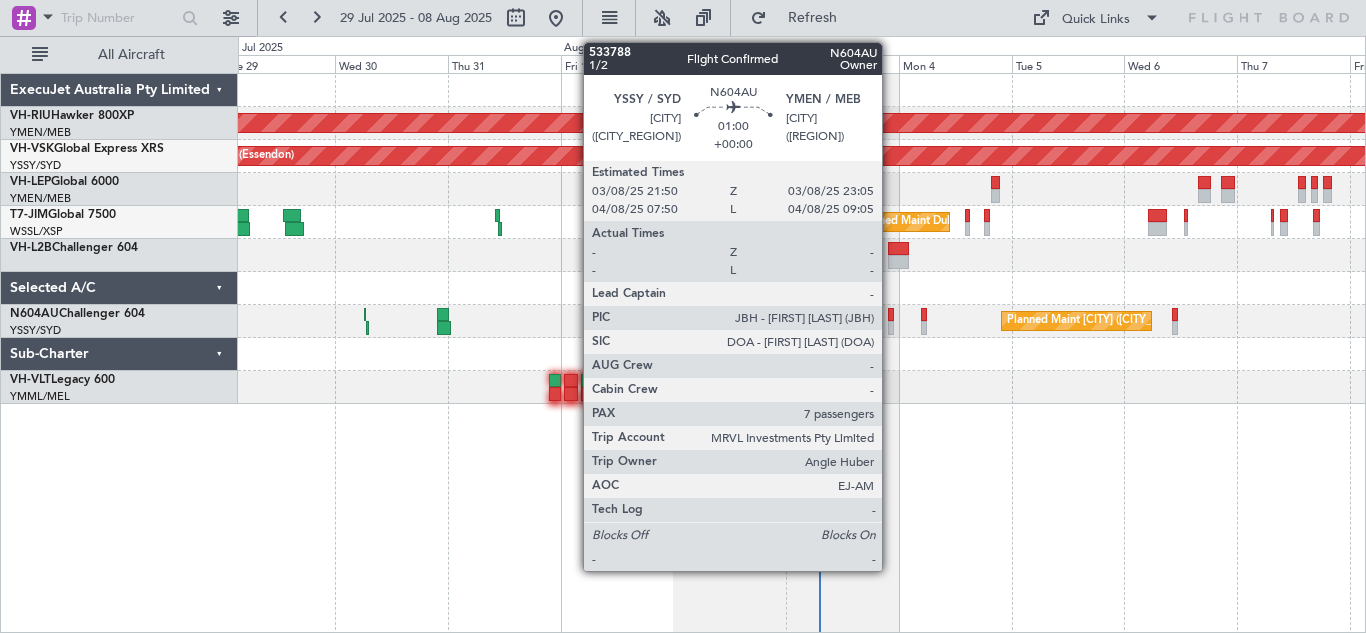 click 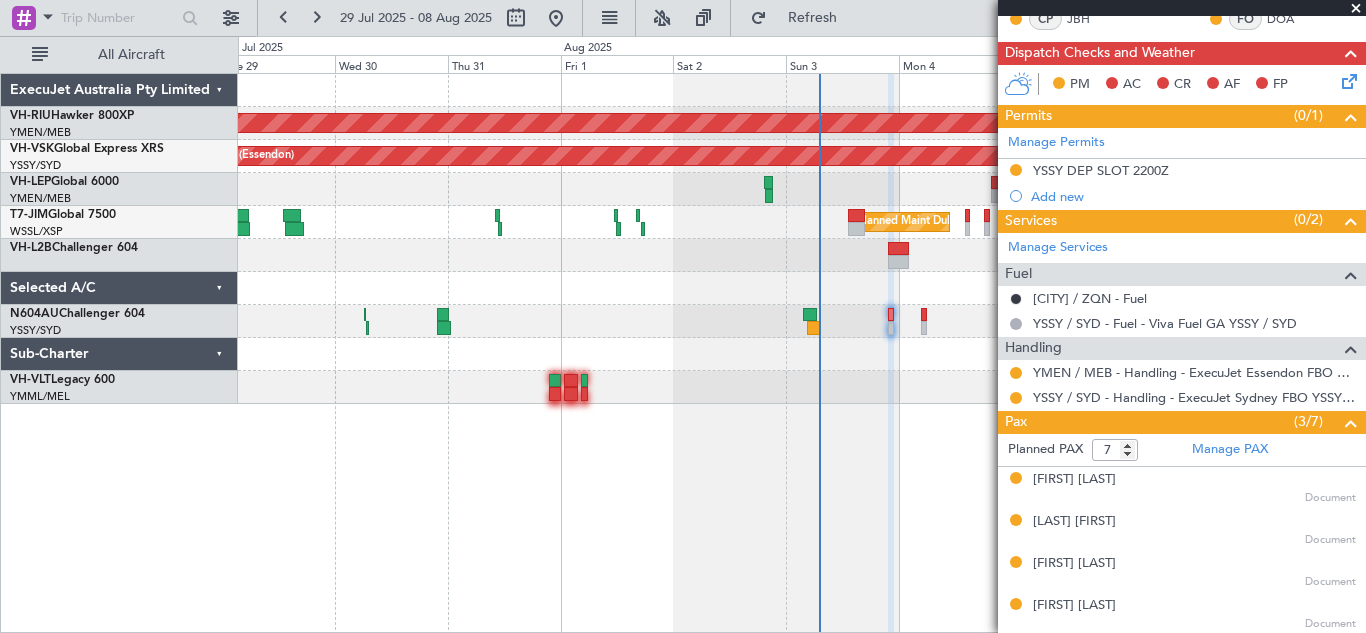 scroll, scrollTop: 443, scrollLeft: 0, axis: vertical 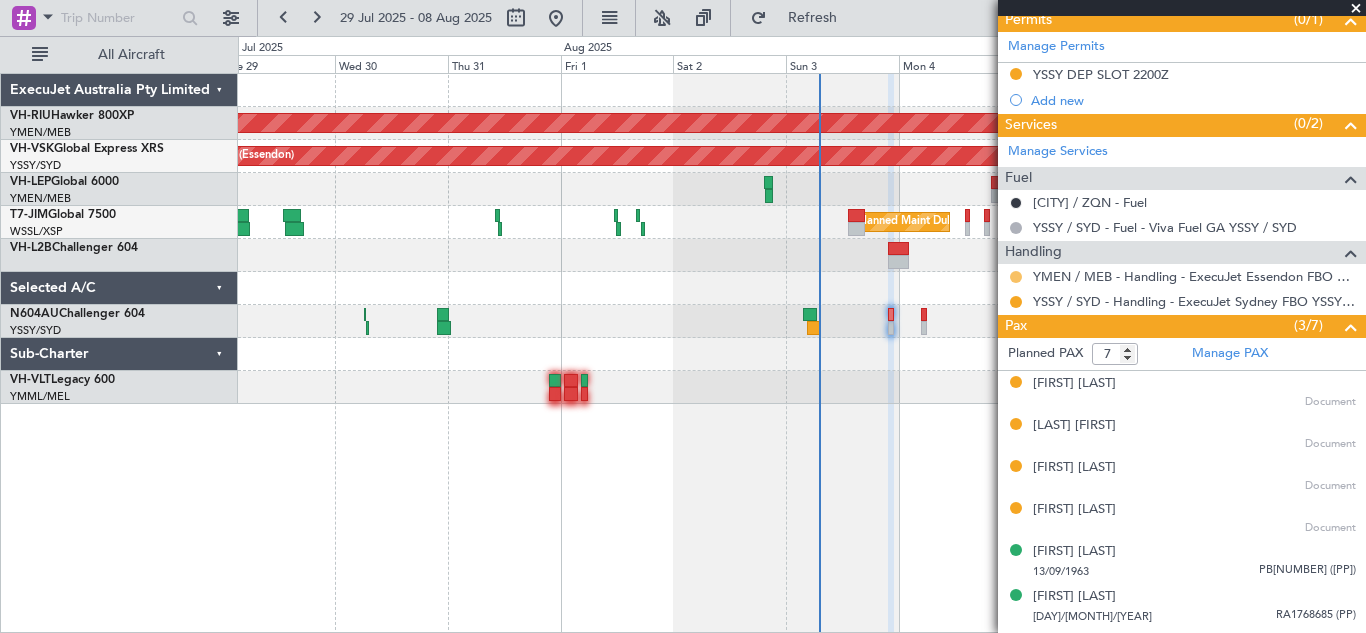 click at bounding box center (1016, 277) 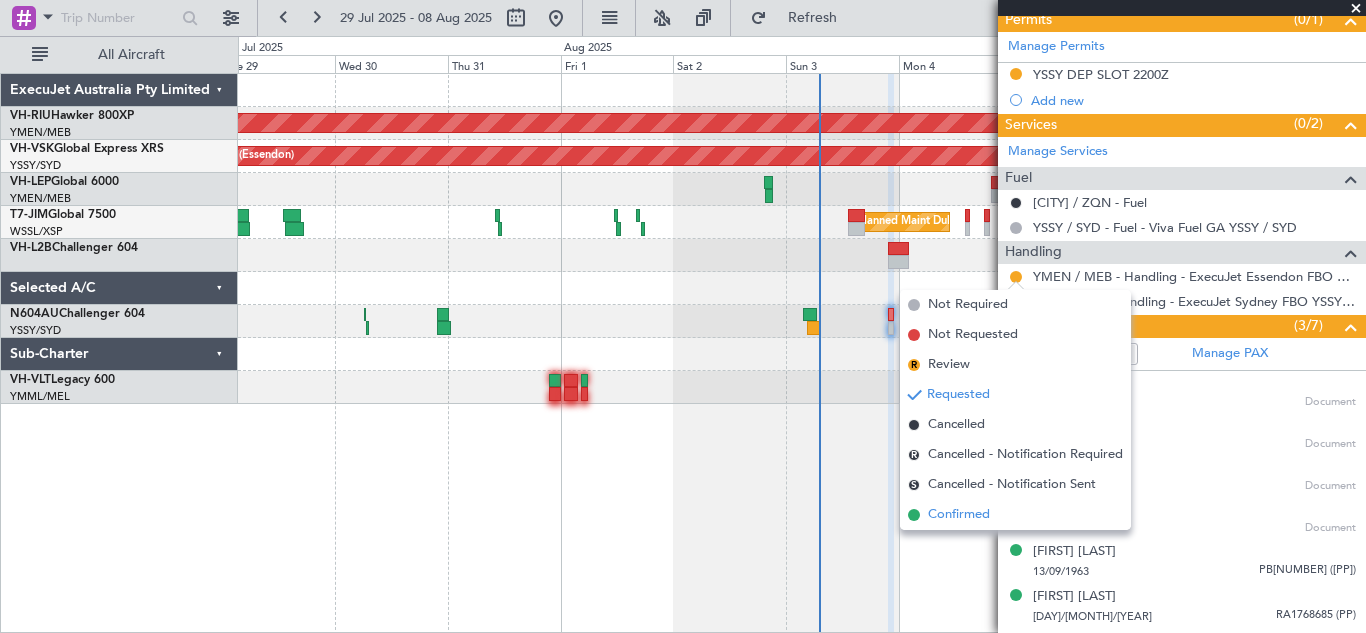 click on "Confirmed" at bounding box center (959, 515) 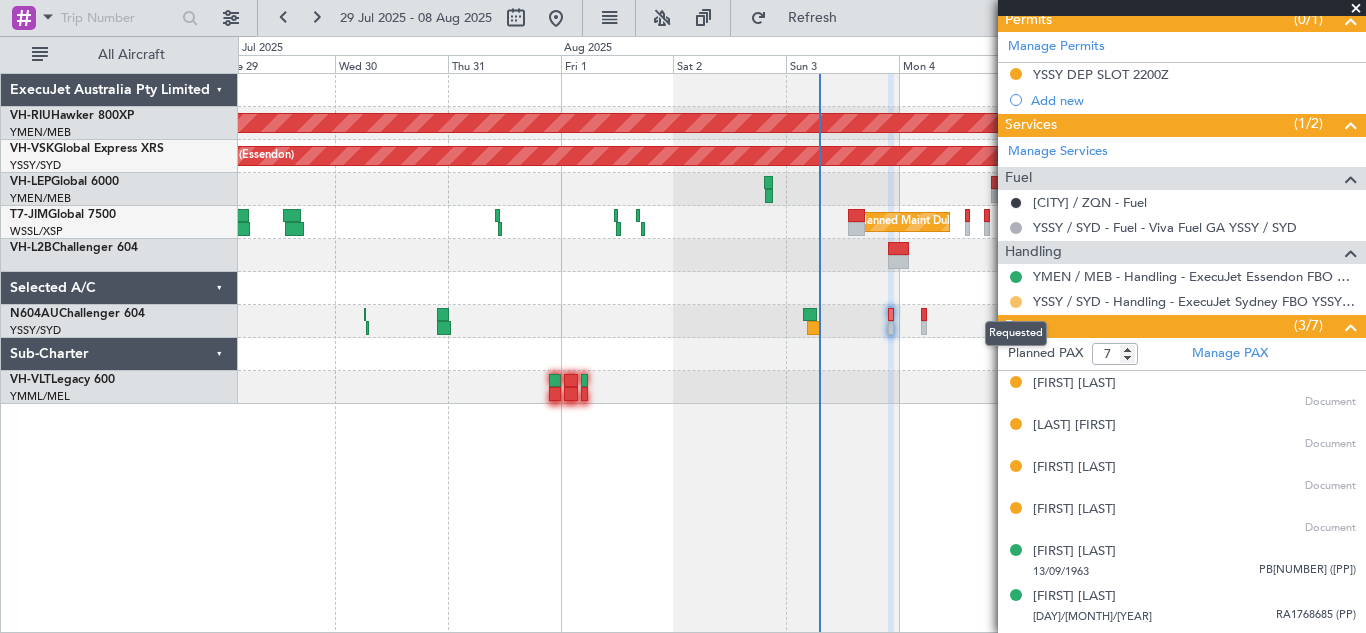 click at bounding box center (1016, 302) 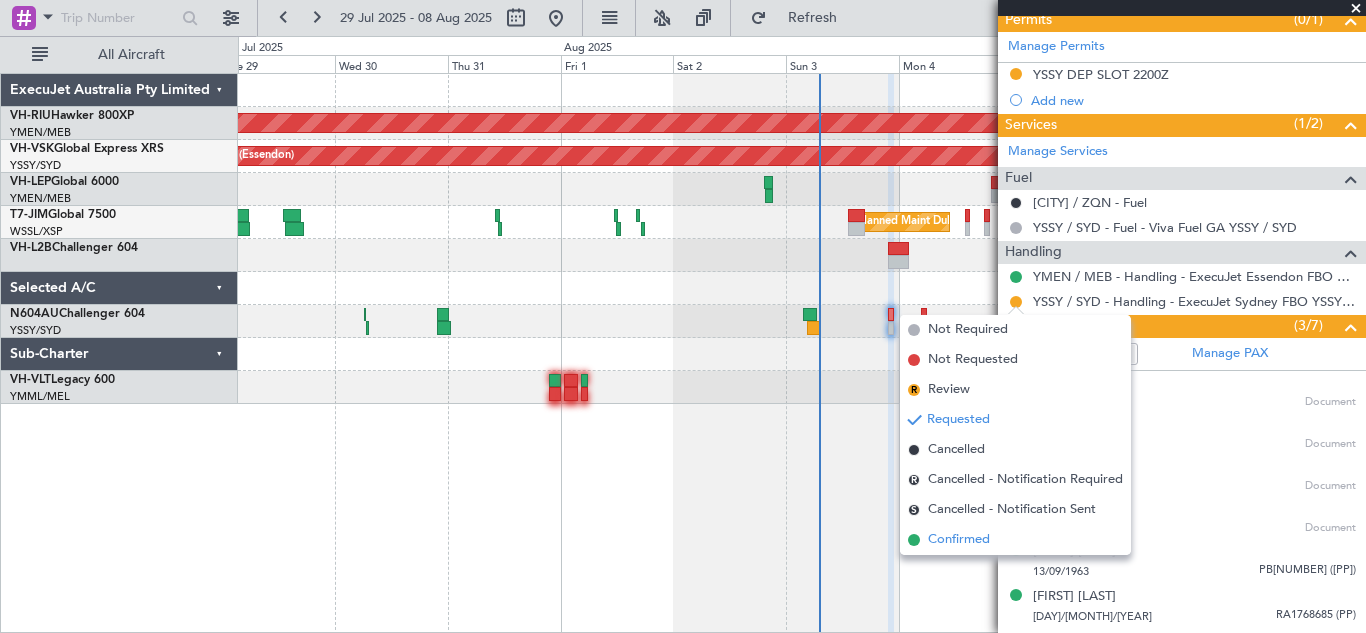 click on "Confirmed" at bounding box center [959, 540] 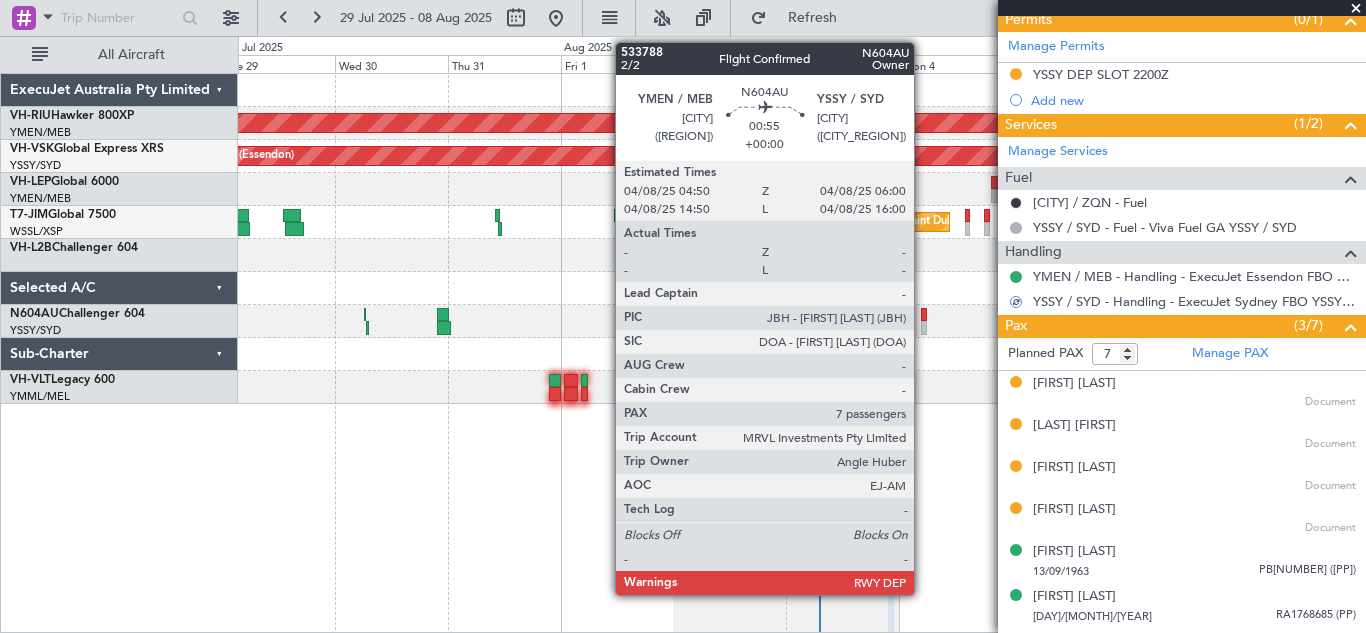 click 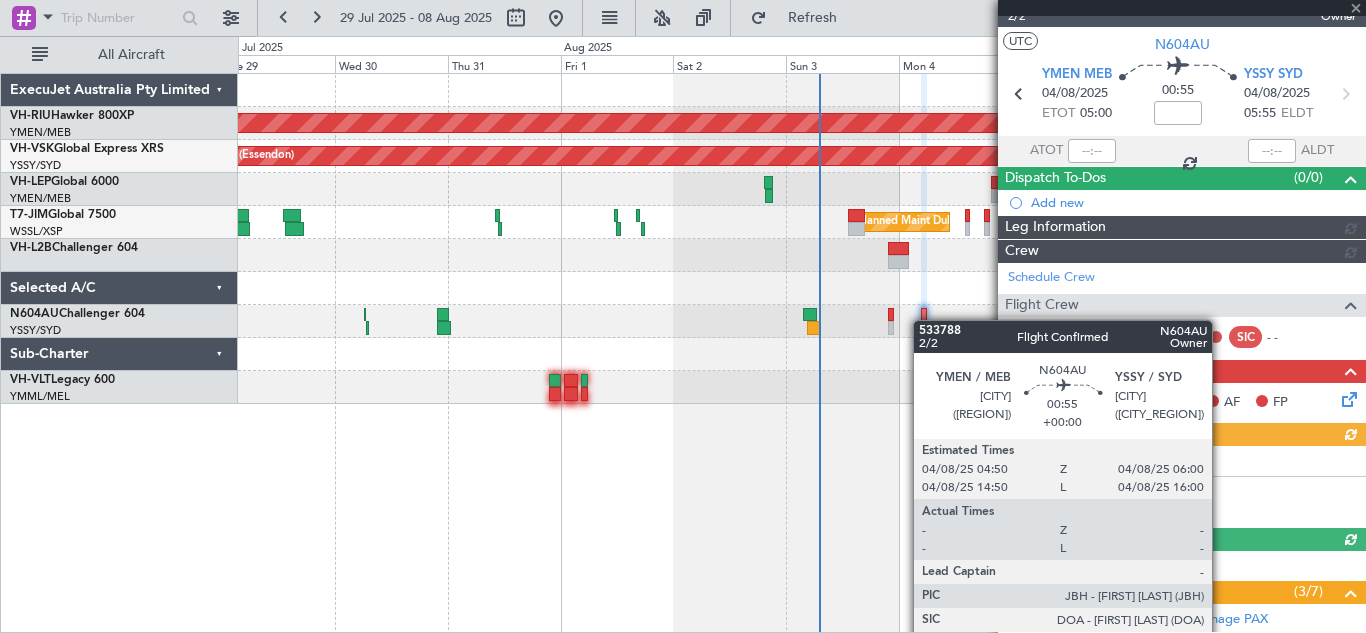 scroll, scrollTop: 443, scrollLeft: 0, axis: vertical 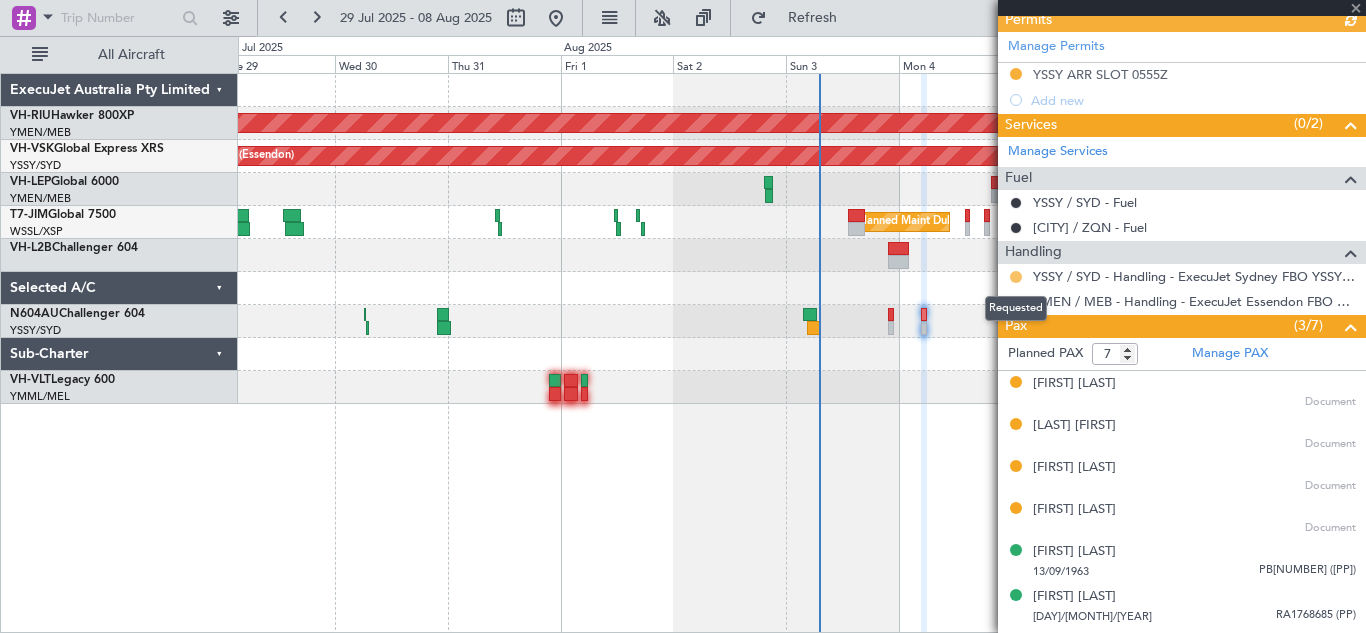 click at bounding box center (1016, 277) 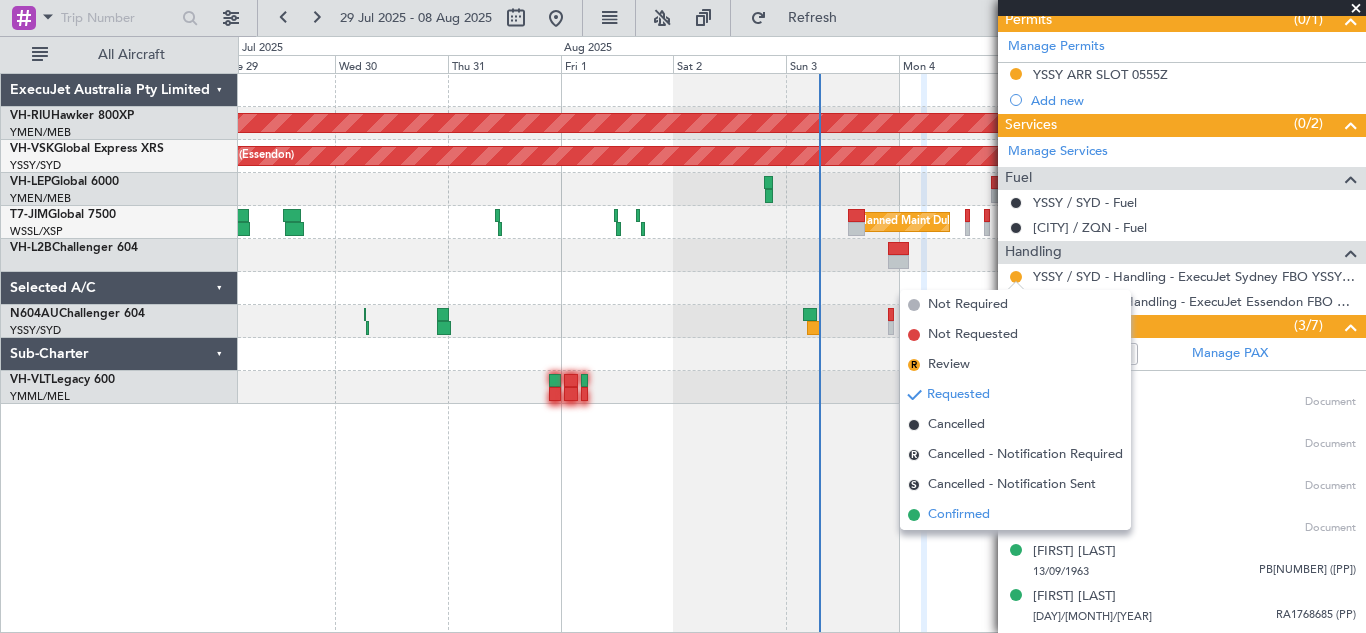 click on "Confirmed" at bounding box center [959, 515] 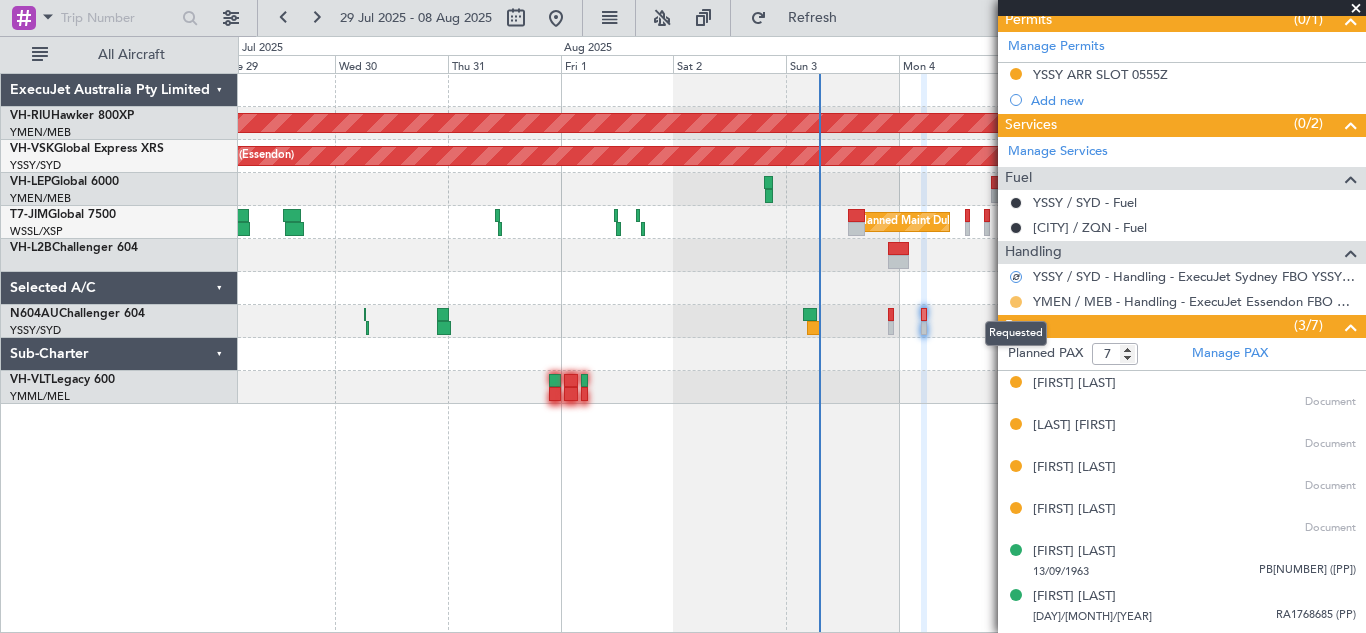 click at bounding box center (1016, 302) 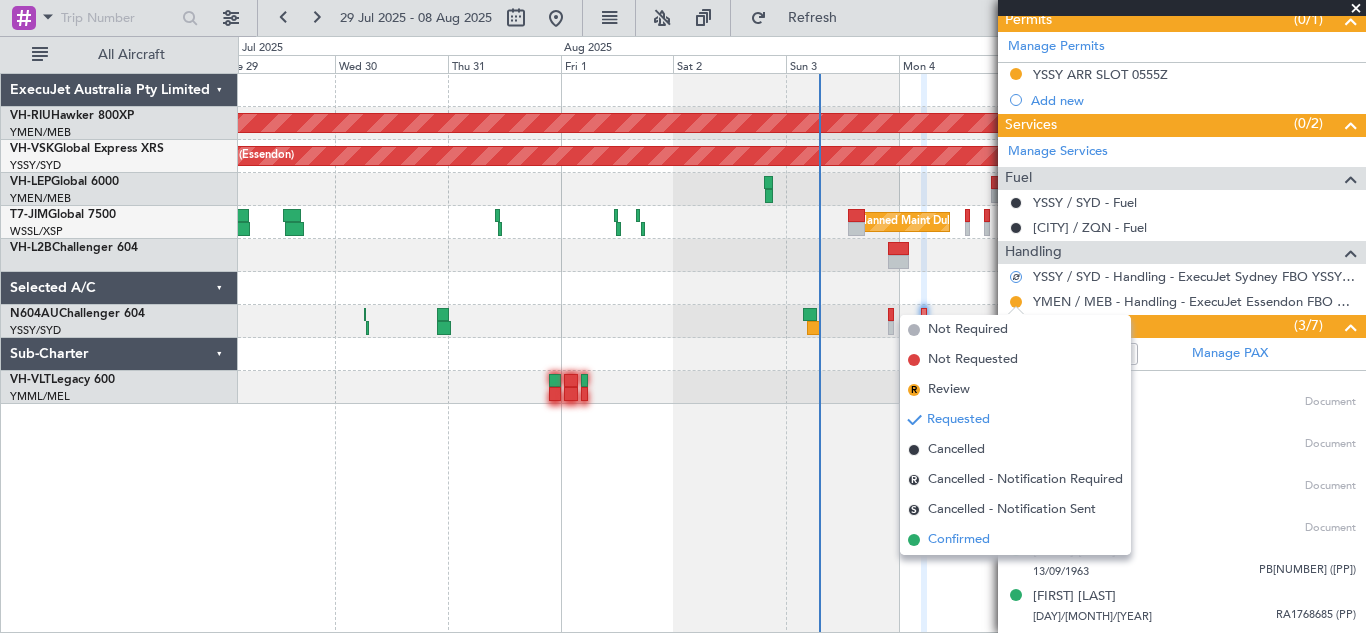 click on "Confirmed" at bounding box center [959, 540] 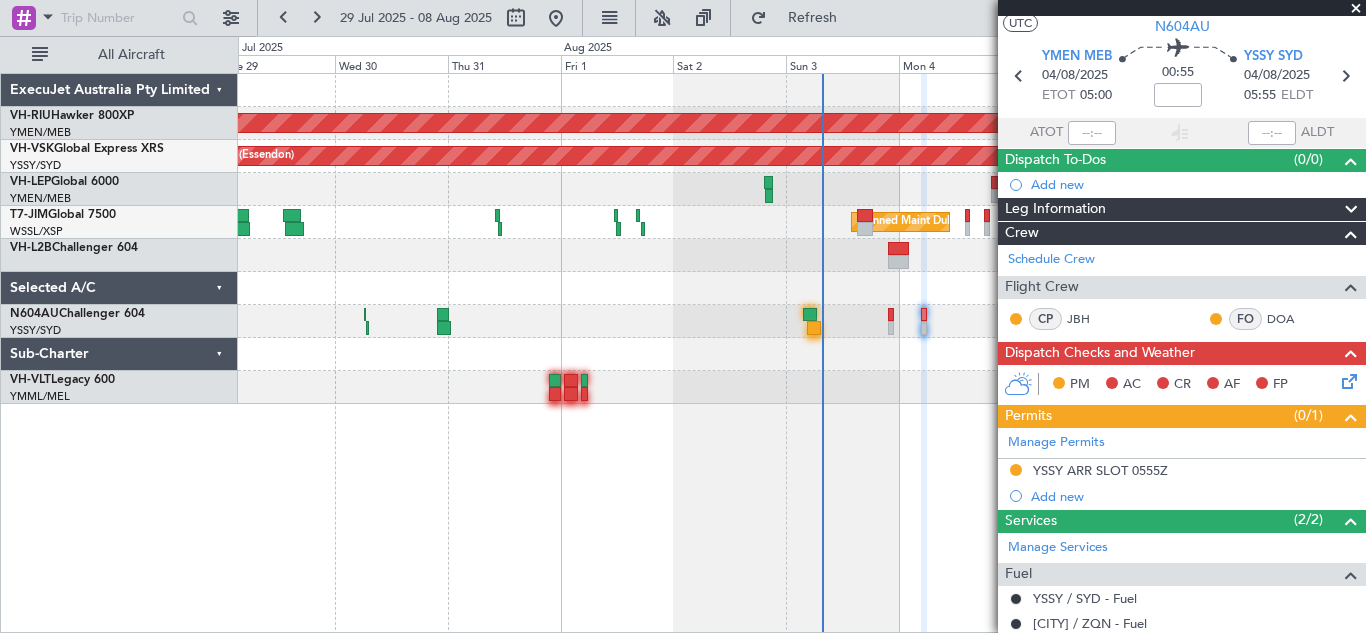 scroll, scrollTop: 45, scrollLeft: 0, axis: vertical 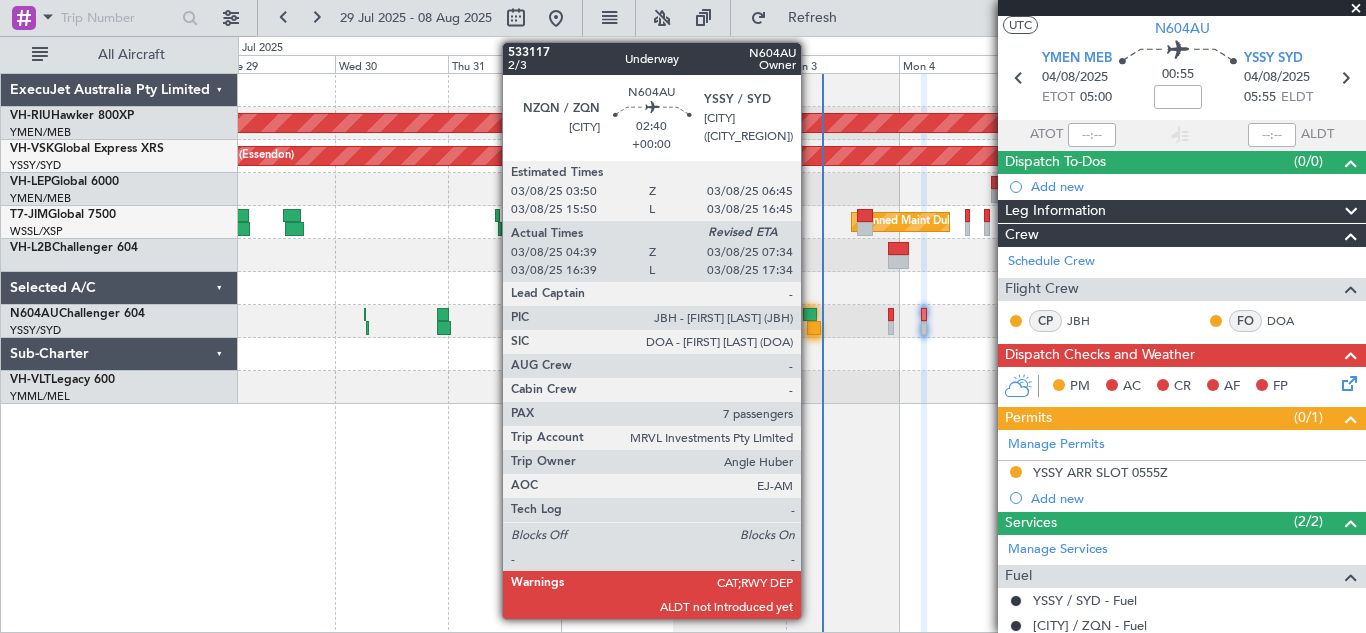 click 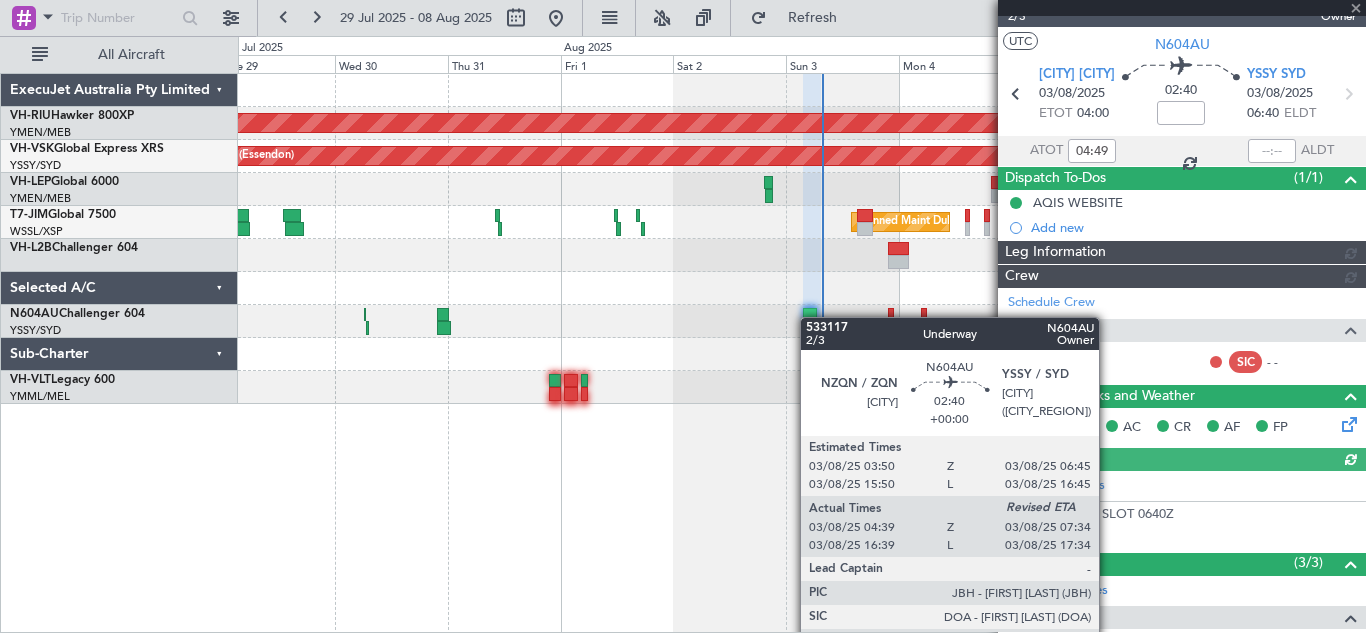 scroll, scrollTop: 45, scrollLeft: 0, axis: vertical 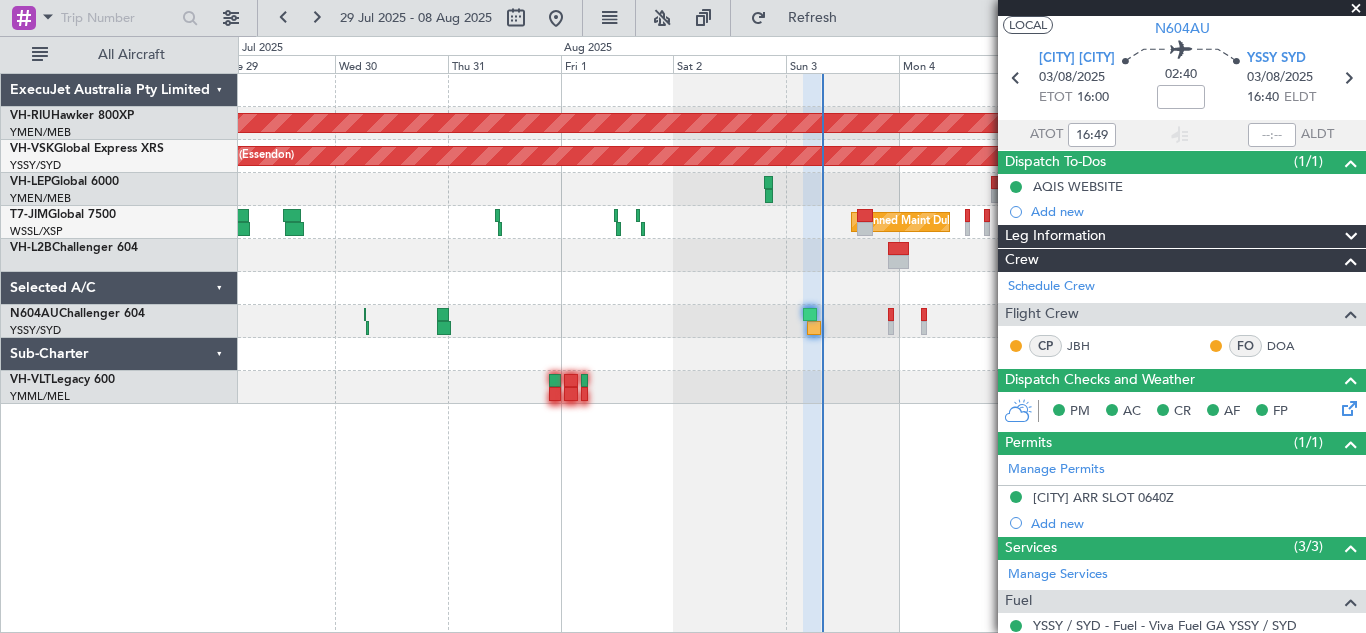type on "04:49" 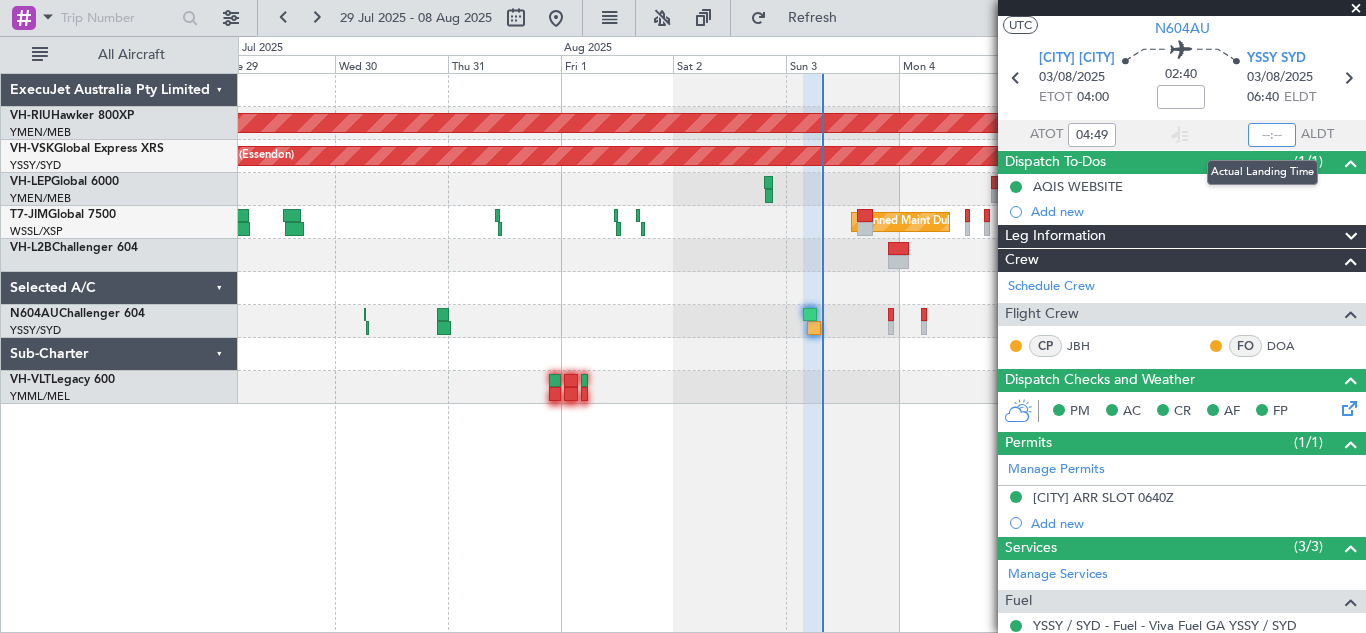 click at bounding box center [1272, 135] 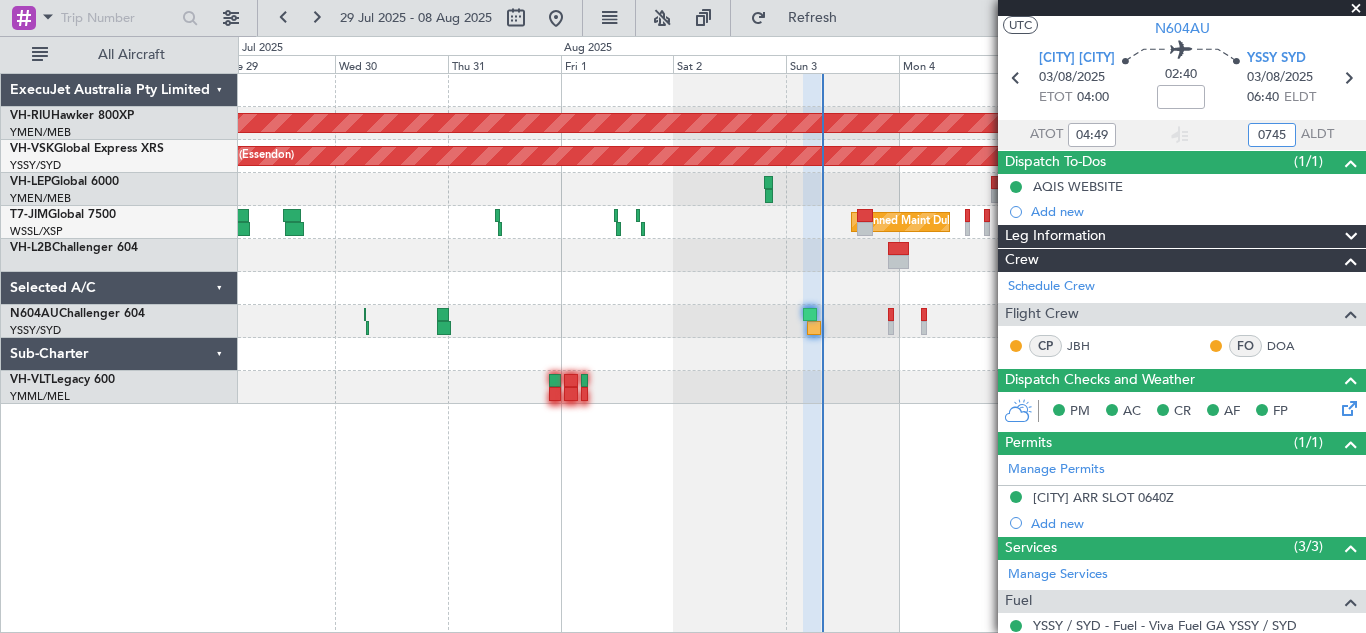 type on "07:45" 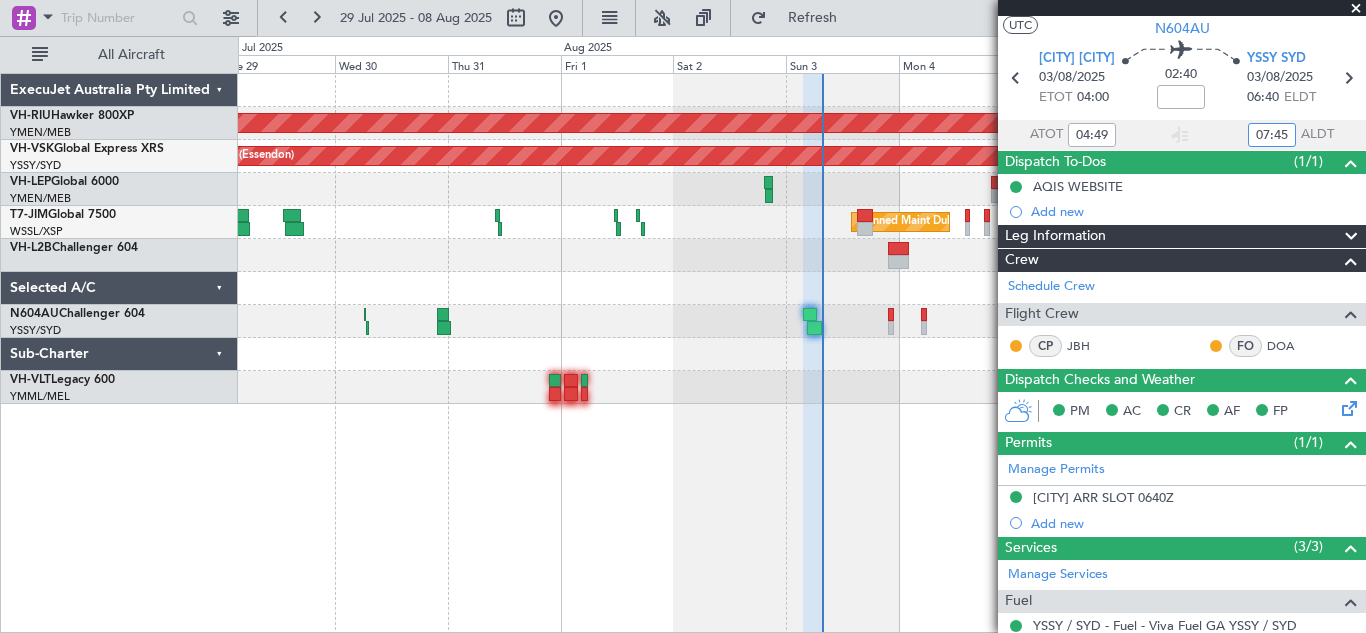 type on "16:49" 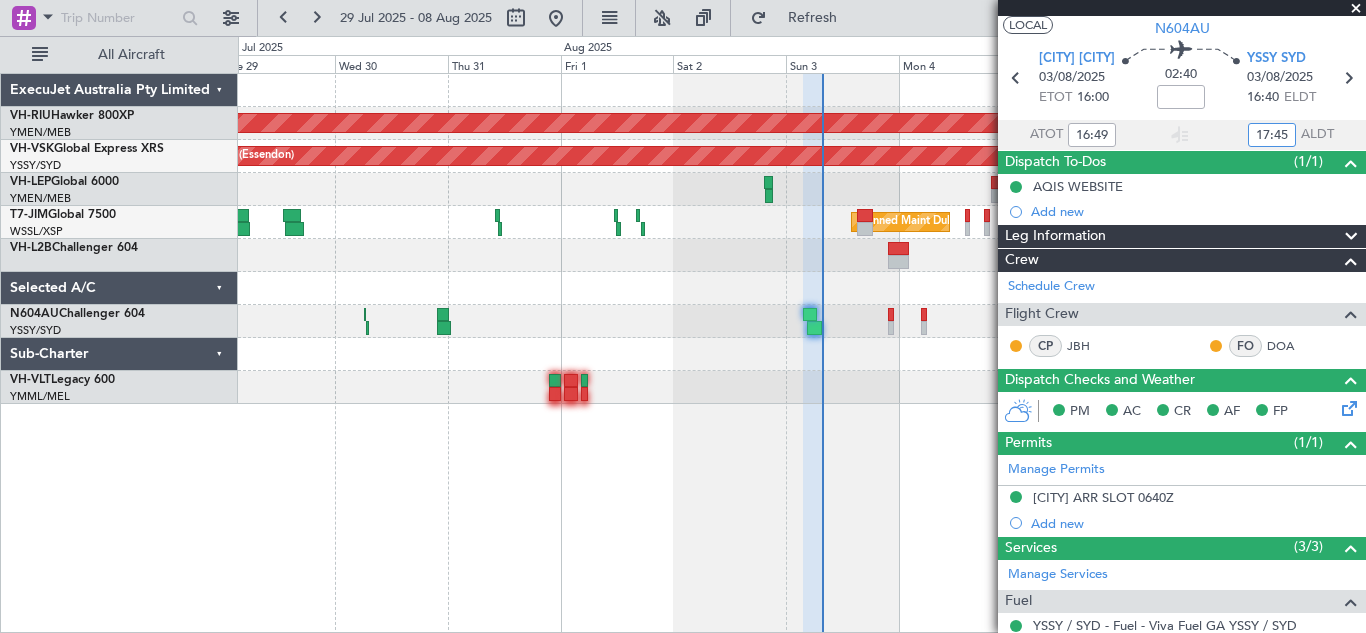 type on "04:49" 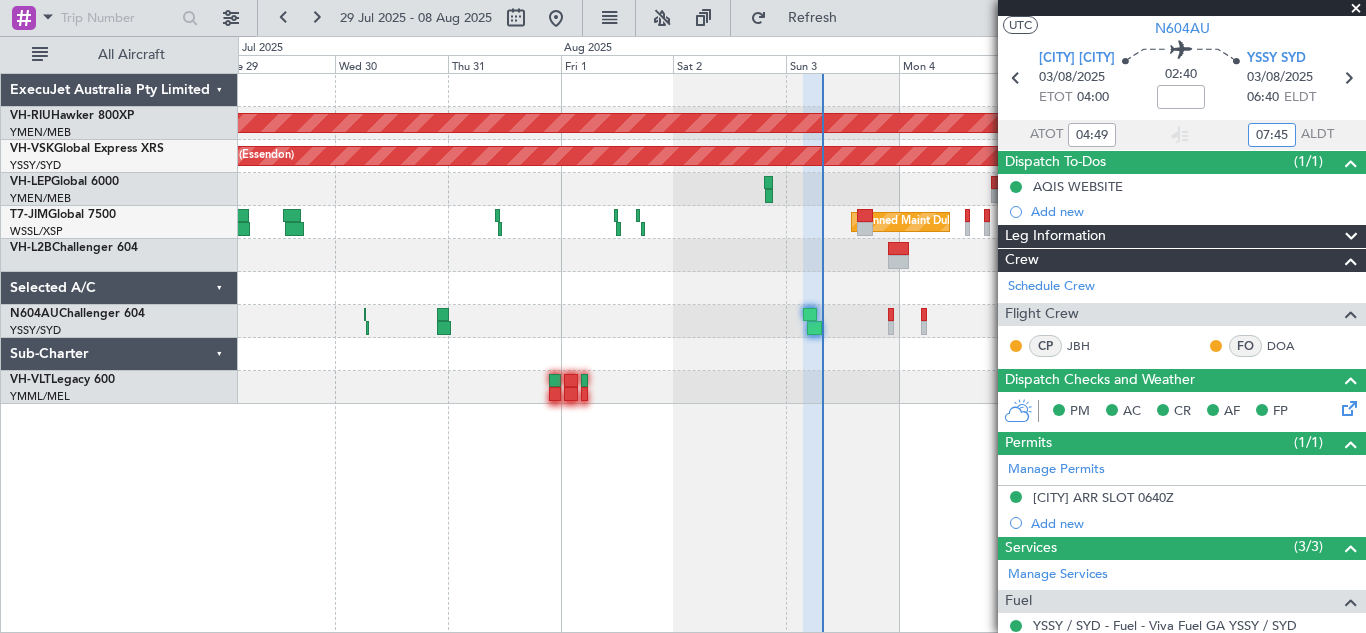 type on "07:45" 